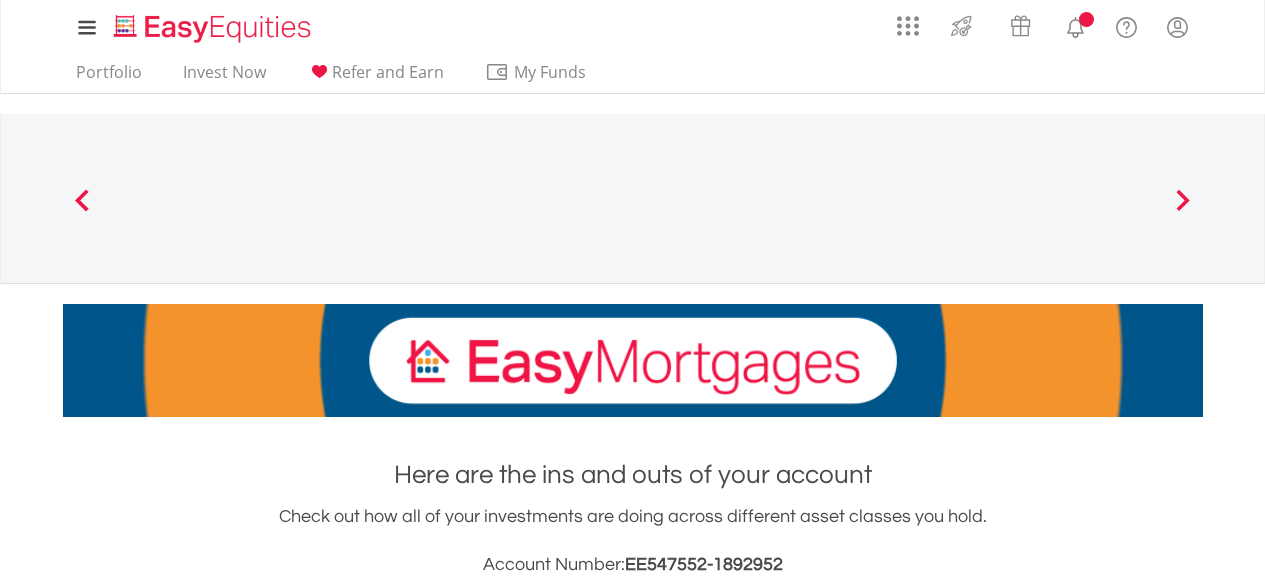 scroll, scrollTop: 0, scrollLeft: 0, axis: both 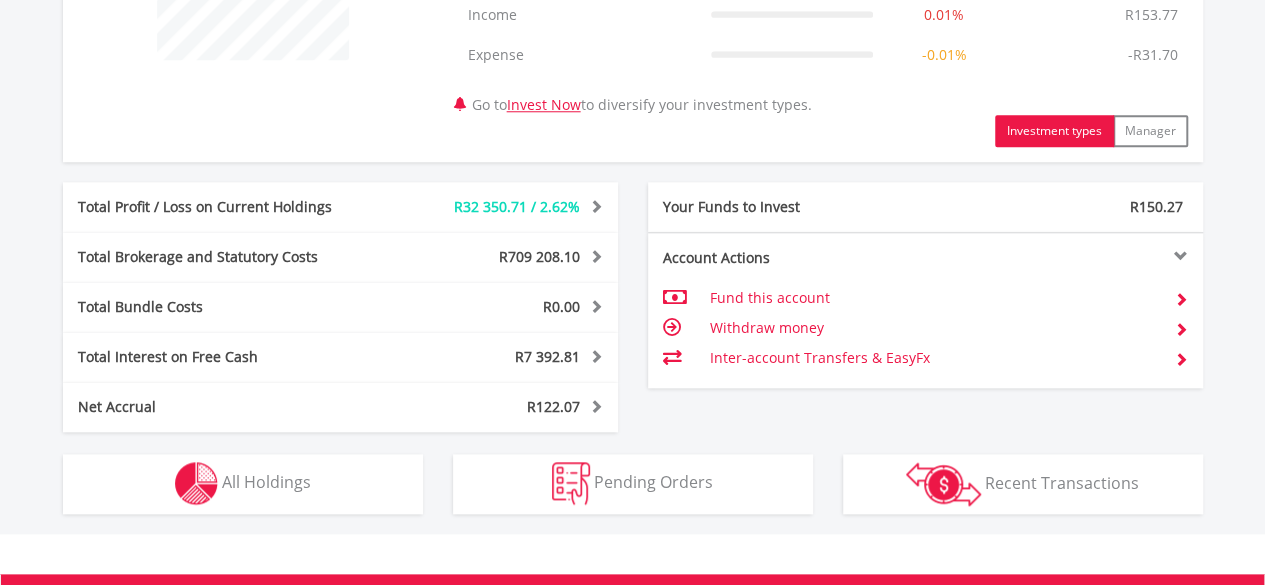 drag, startPoint x: 0, startPoint y: 0, endPoint x: 1265, endPoint y: 442, distance: 1339.9958 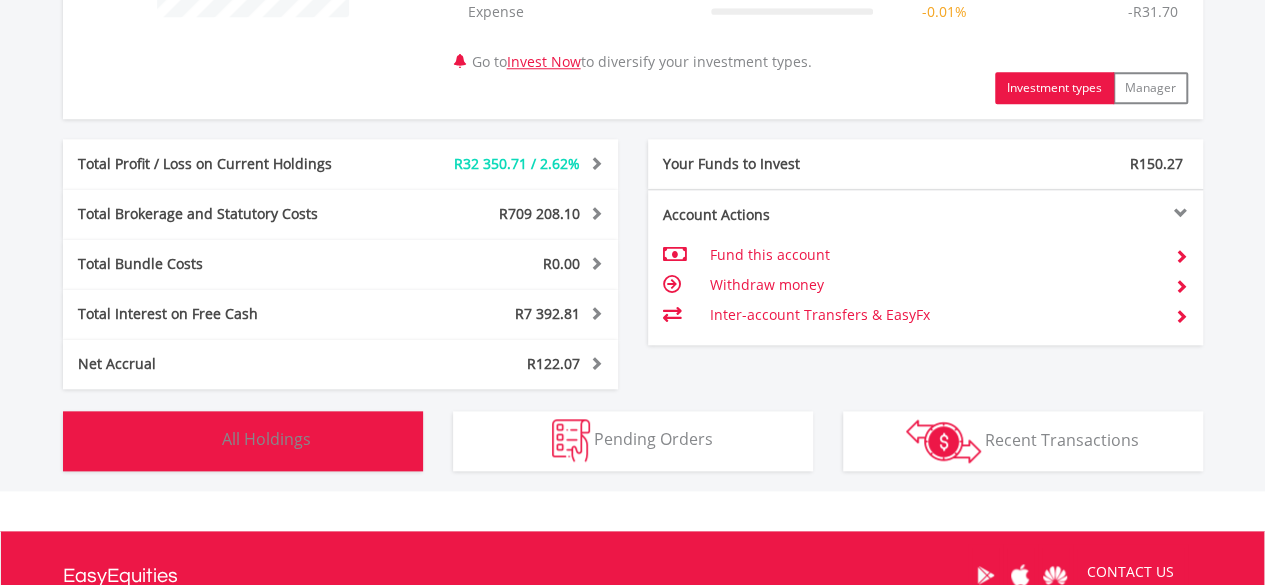 click on "All Holdings" at bounding box center [266, 439] 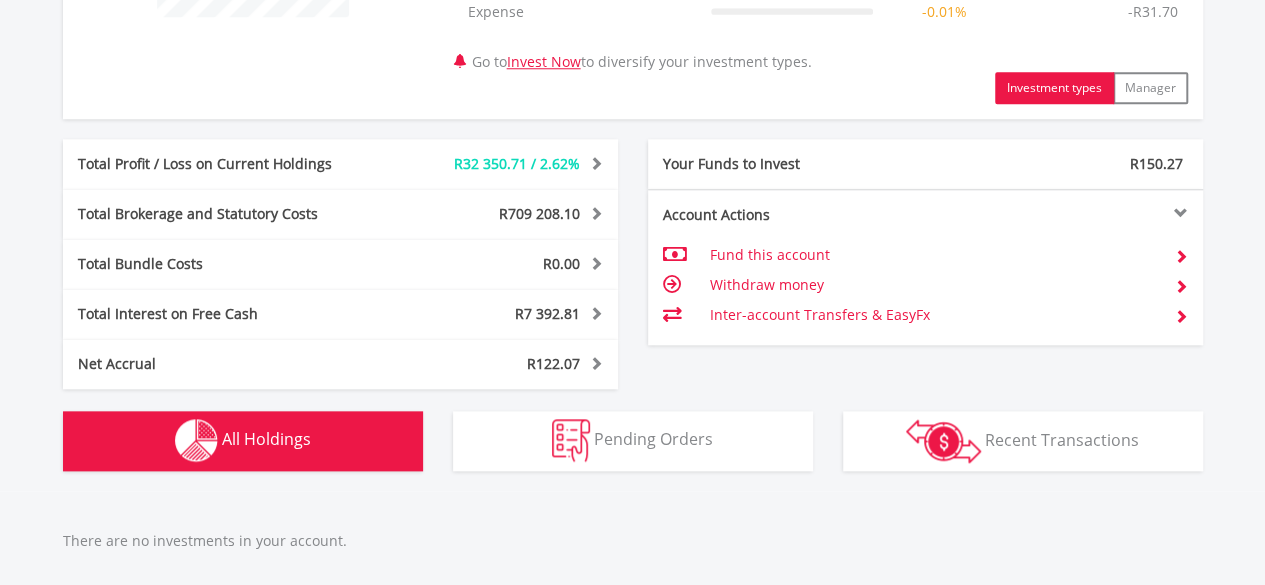 scroll, scrollTop: 1294, scrollLeft: 0, axis: vertical 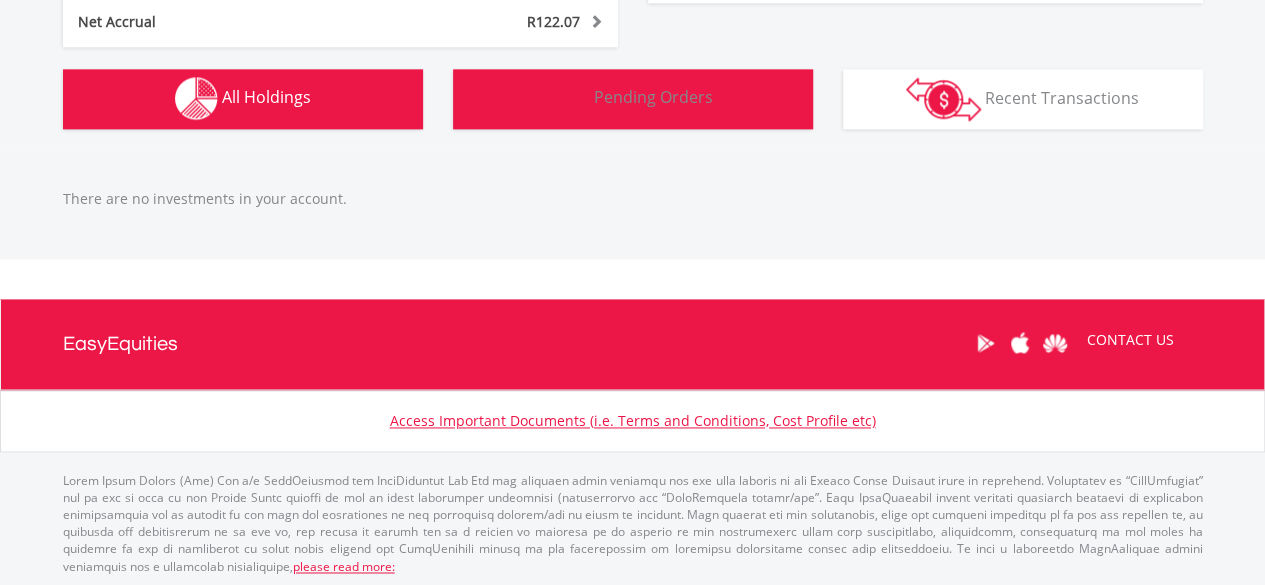 click on "Pending Orders
Pending Orders" at bounding box center [633, 99] 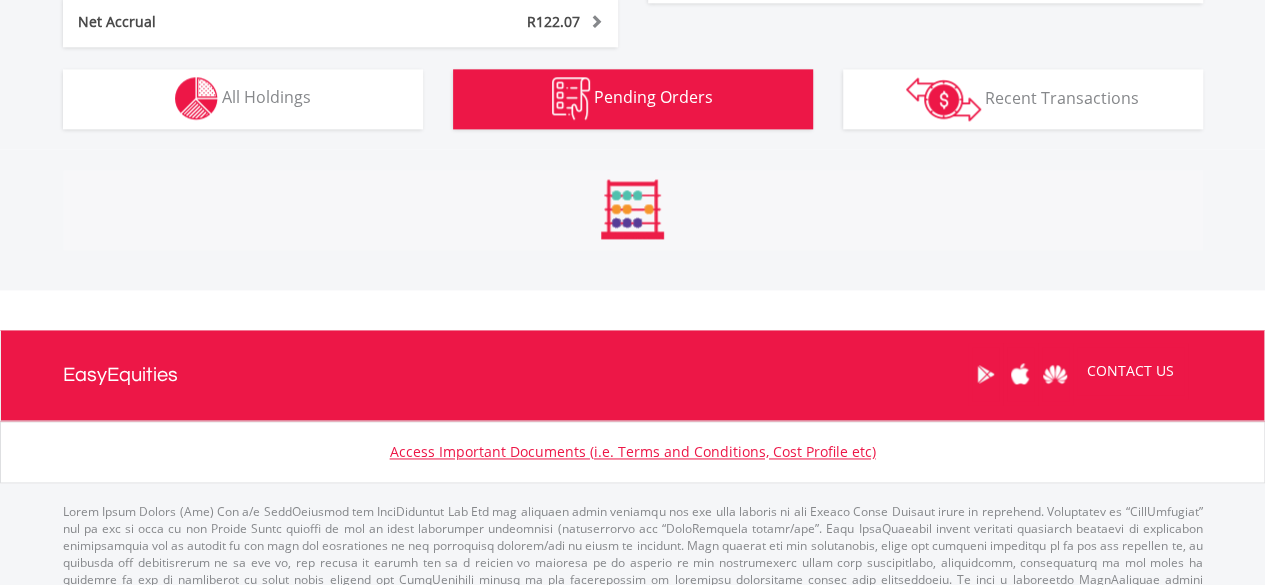 scroll, scrollTop: 1295, scrollLeft: 0, axis: vertical 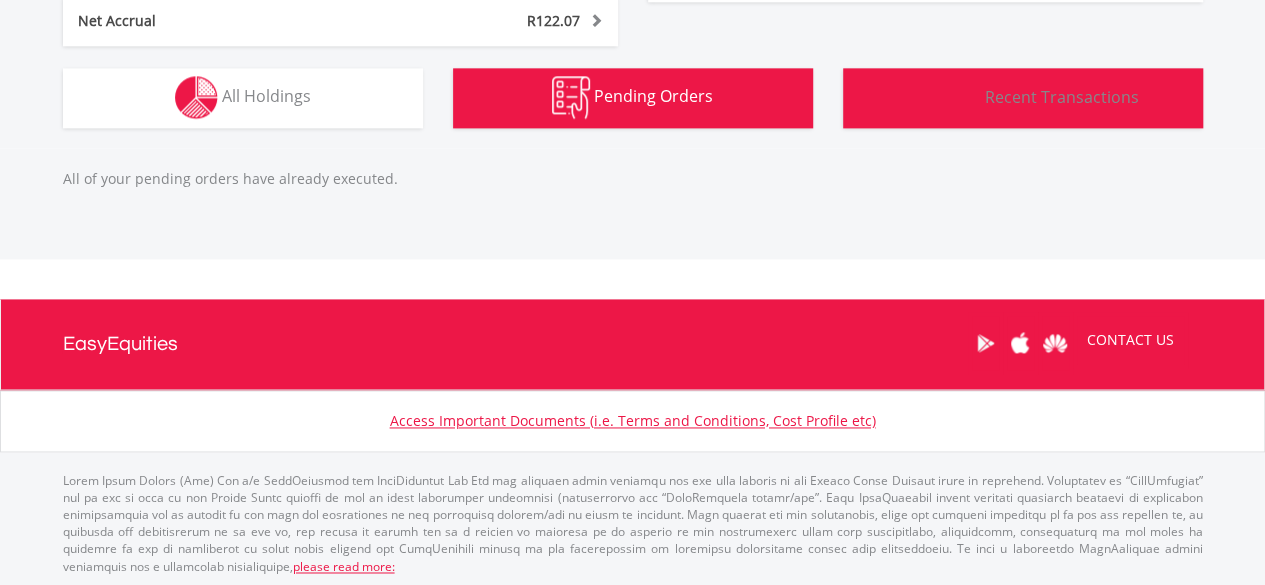 click at bounding box center (943, 98) 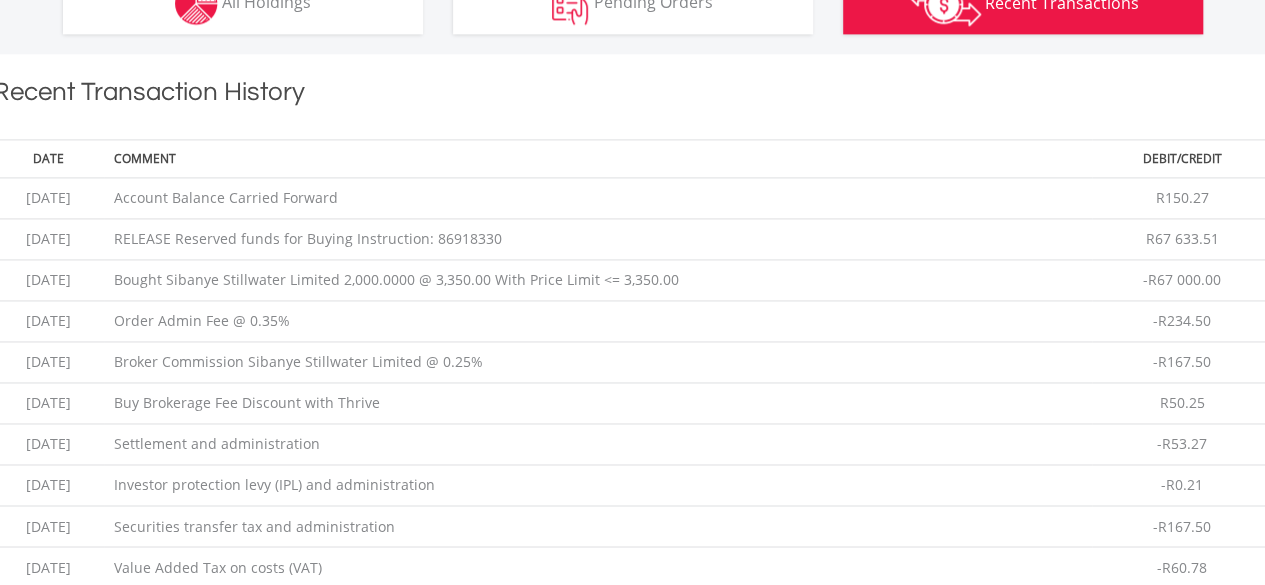 scroll, scrollTop: 1442, scrollLeft: 0, axis: vertical 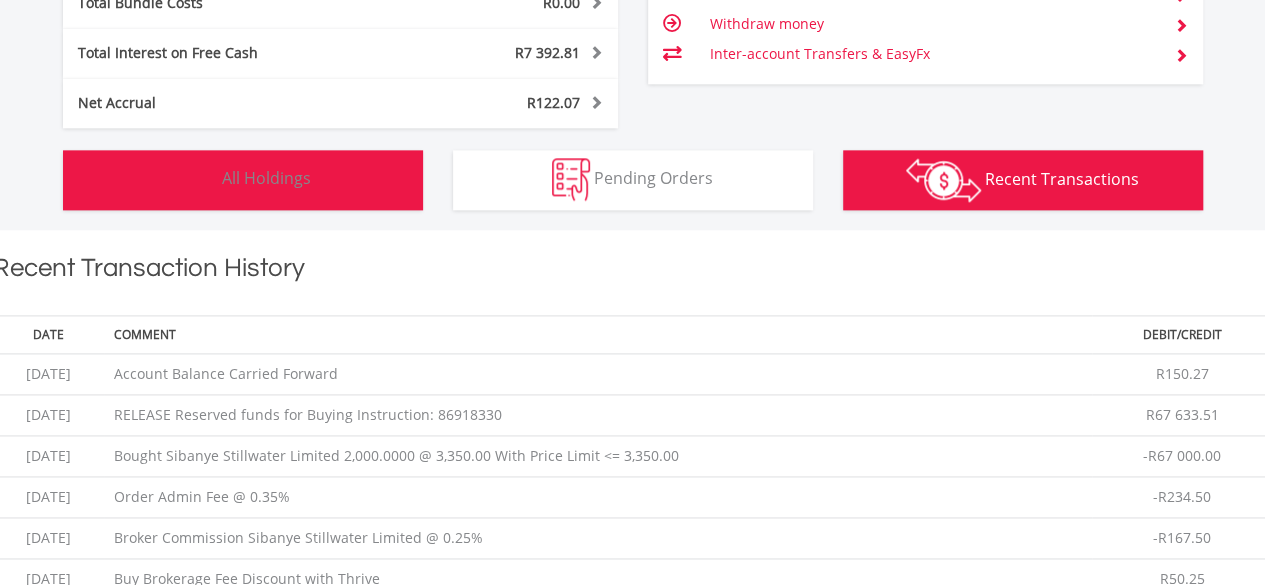 click on "All Holdings" at bounding box center (266, 178) 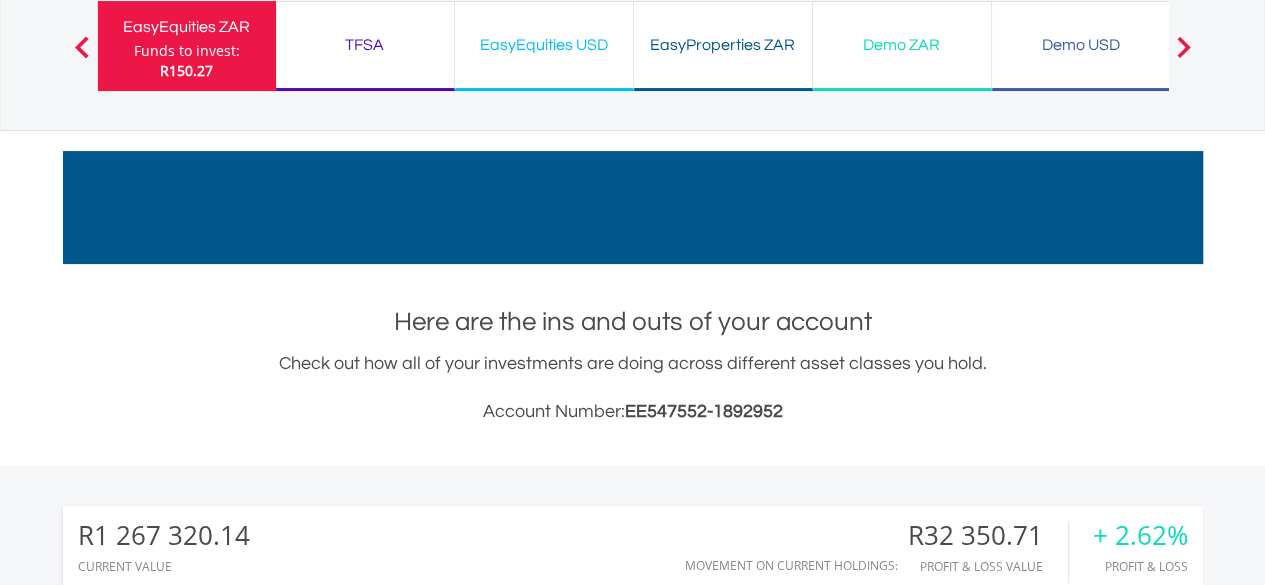scroll, scrollTop: 0, scrollLeft: 0, axis: both 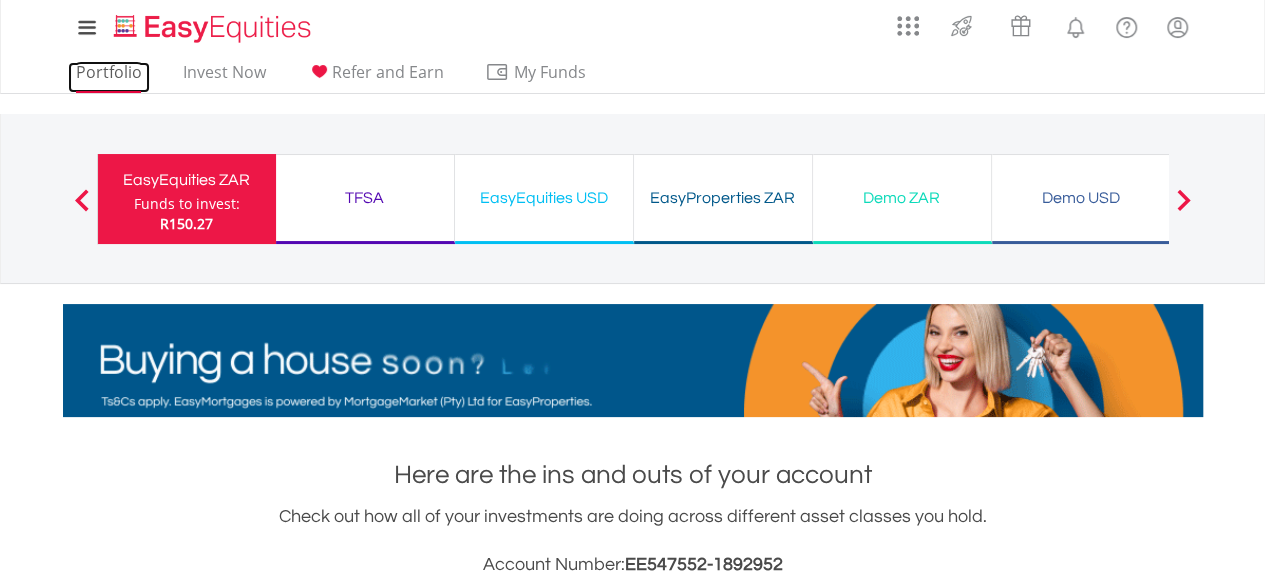 click on "Portfolio" at bounding box center [109, 77] 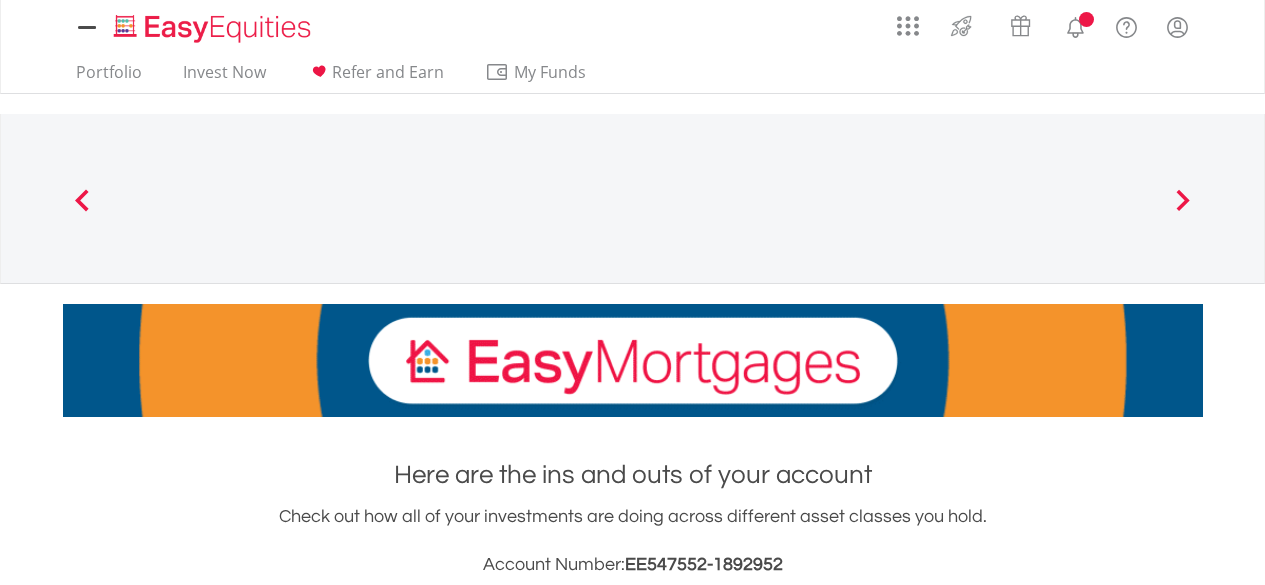 scroll, scrollTop: 0, scrollLeft: 0, axis: both 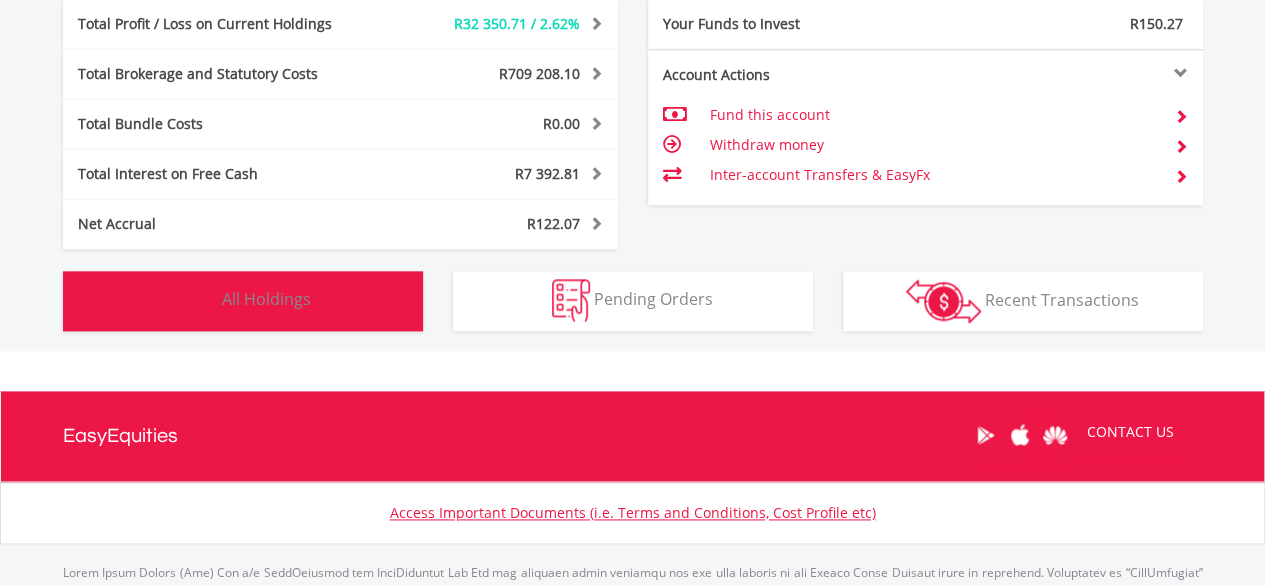 click on "Holdings
All Holdings" at bounding box center (243, 301) 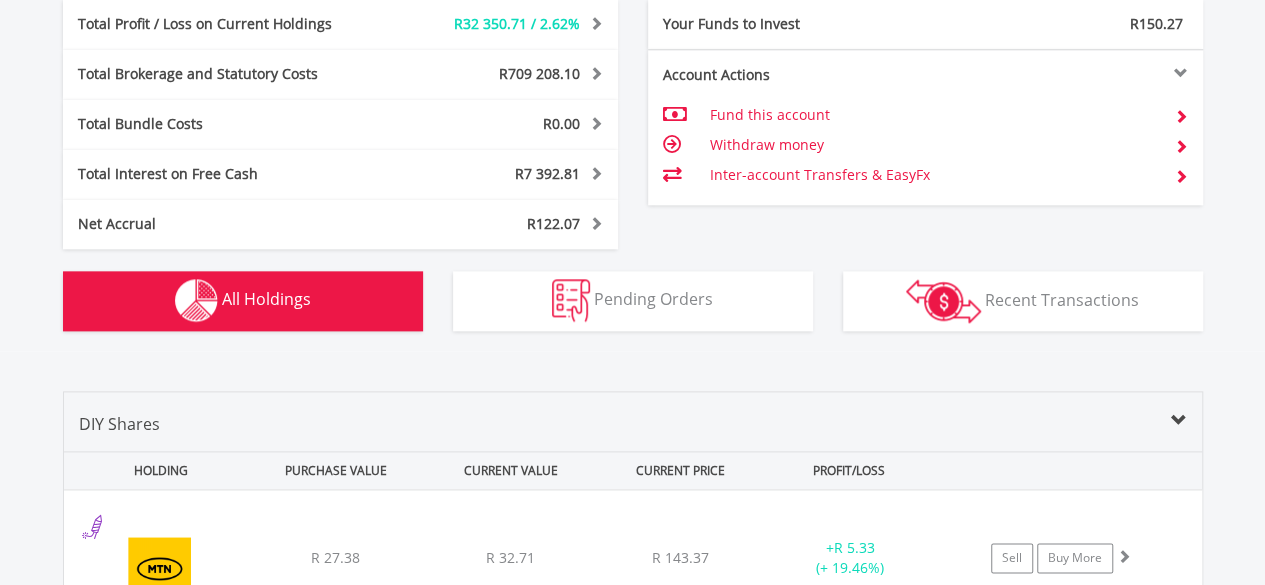 scroll, scrollTop: 1482, scrollLeft: 0, axis: vertical 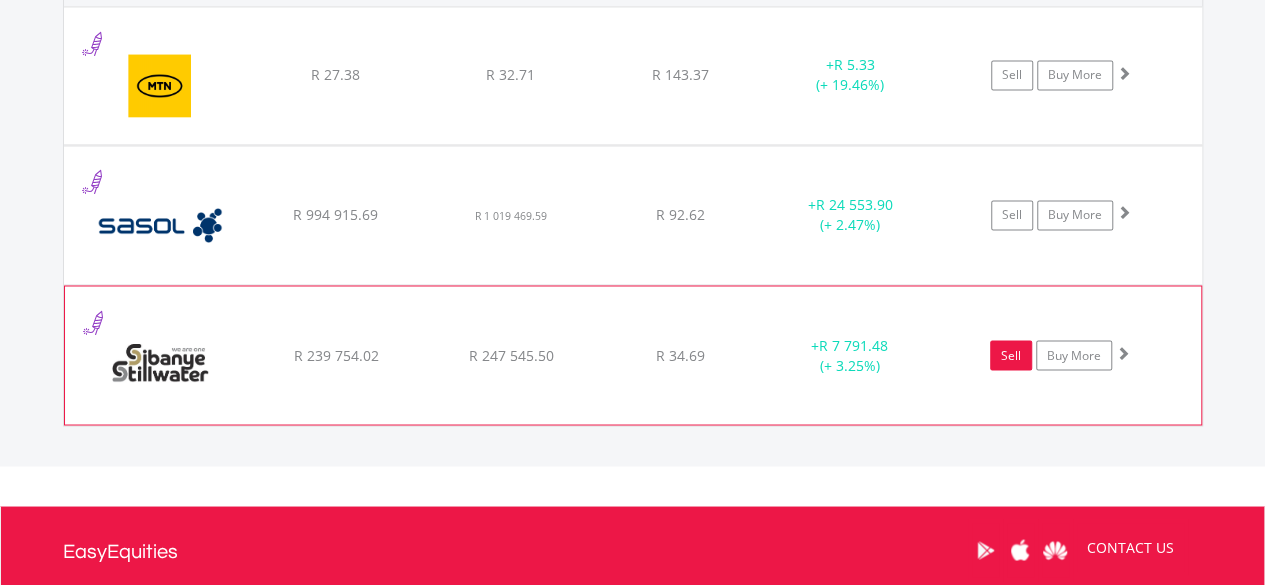 click on "Sell" at bounding box center [1011, 355] 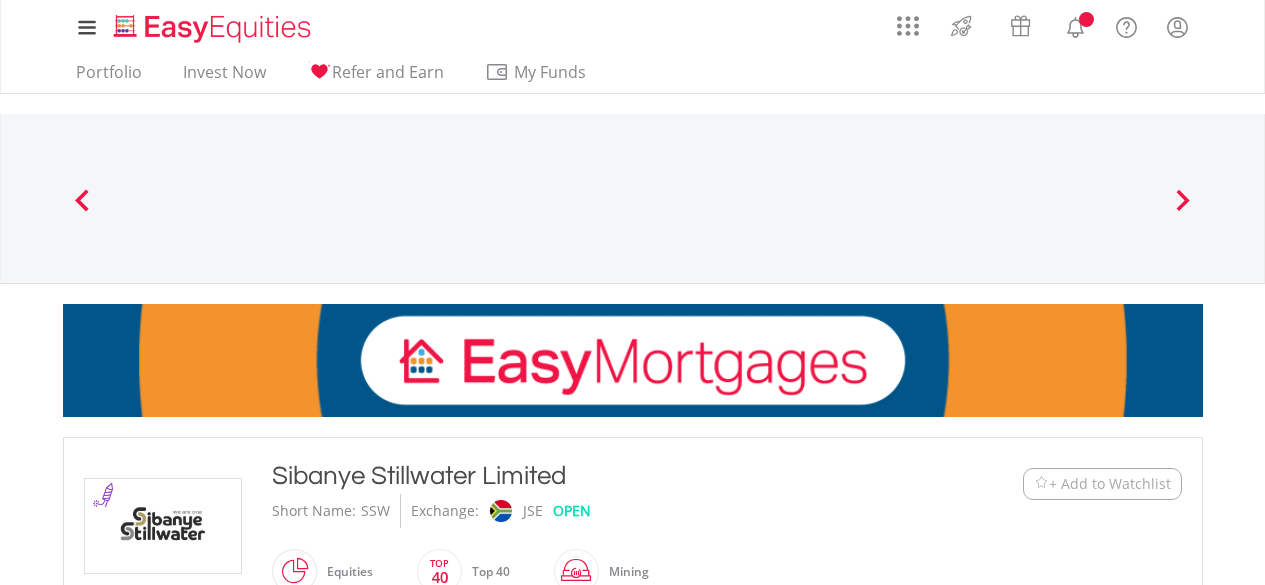 scroll, scrollTop: 0, scrollLeft: 0, axis: both 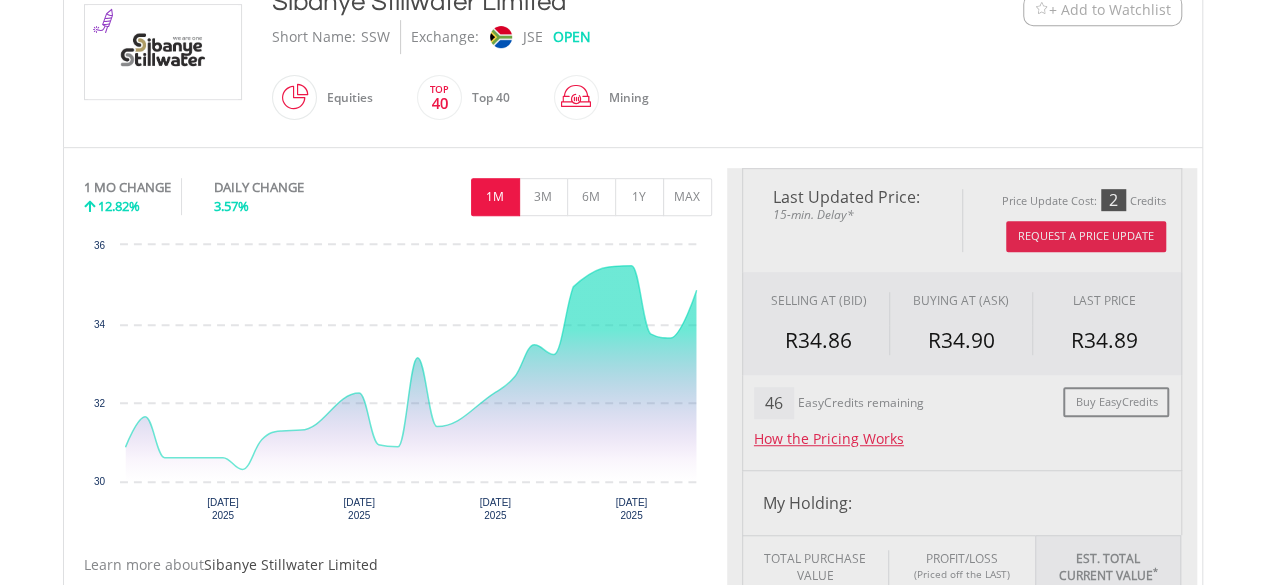 type on "*********" 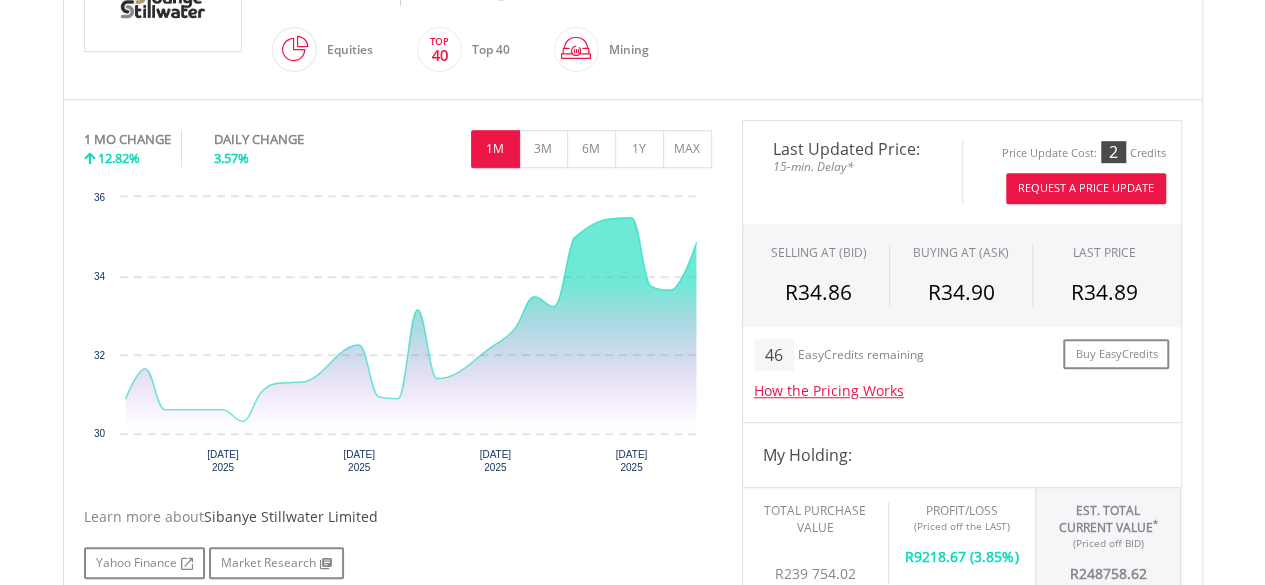 scroll, scrollTop: 567, scrollLeft: 0, axis: vertical 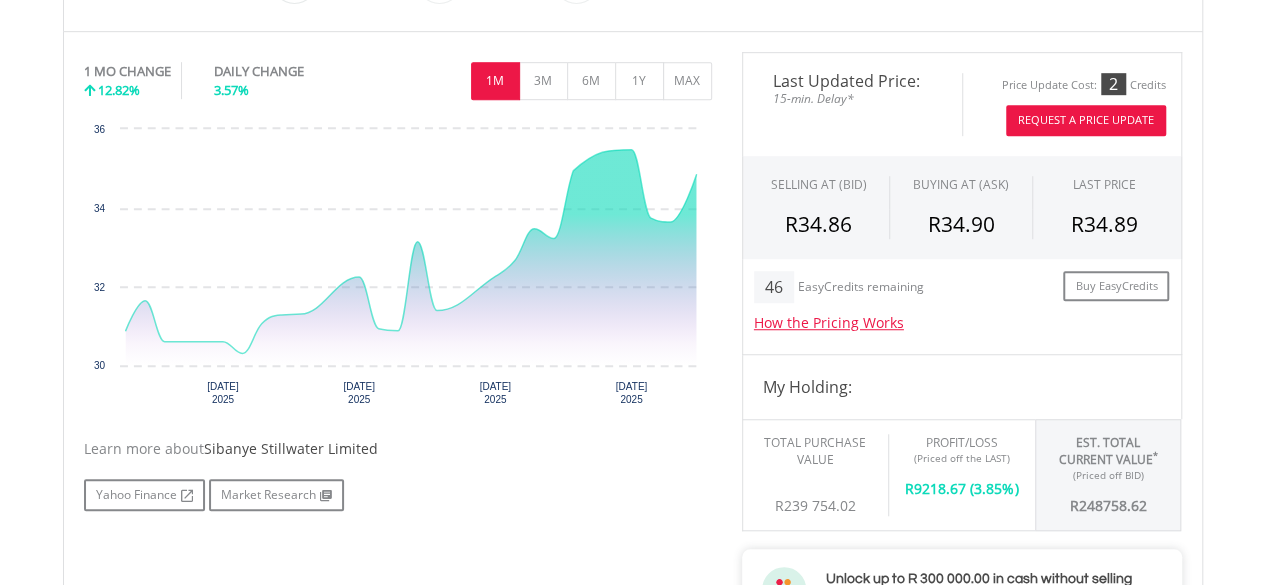 click on "My Investments
Invest Now
New Listings
Sell
My Recurring Investments
Pending Orders
Switch Unit Trusts
Vouchers
Buy a Voucher
Redeem a Voucher" at bounding box center (632, 668) 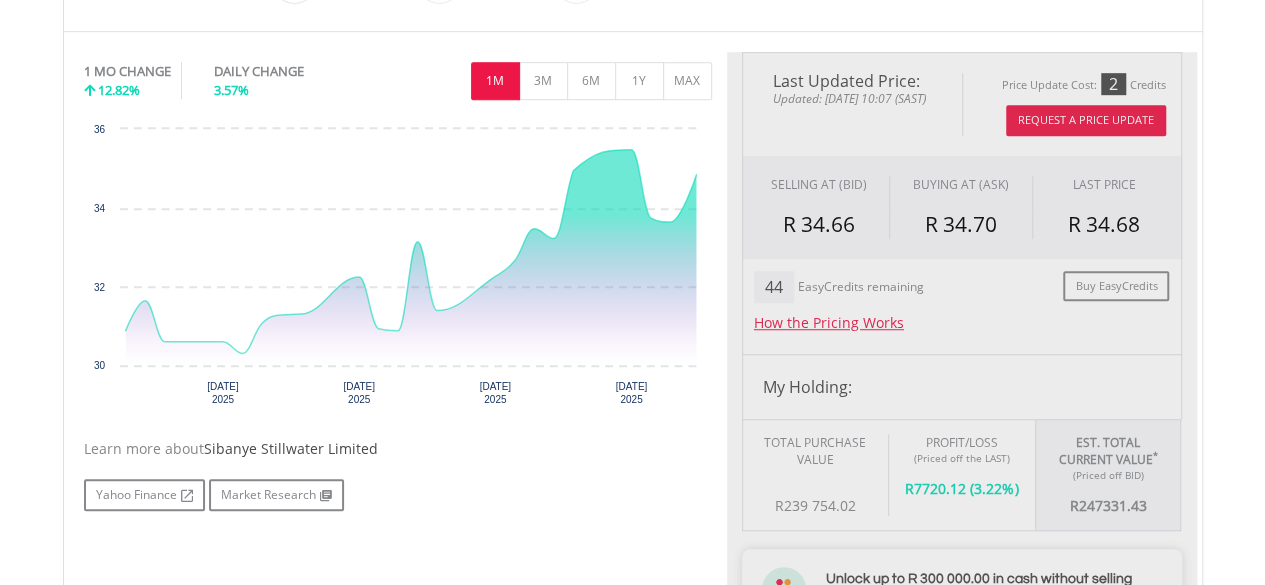 type on "*********" 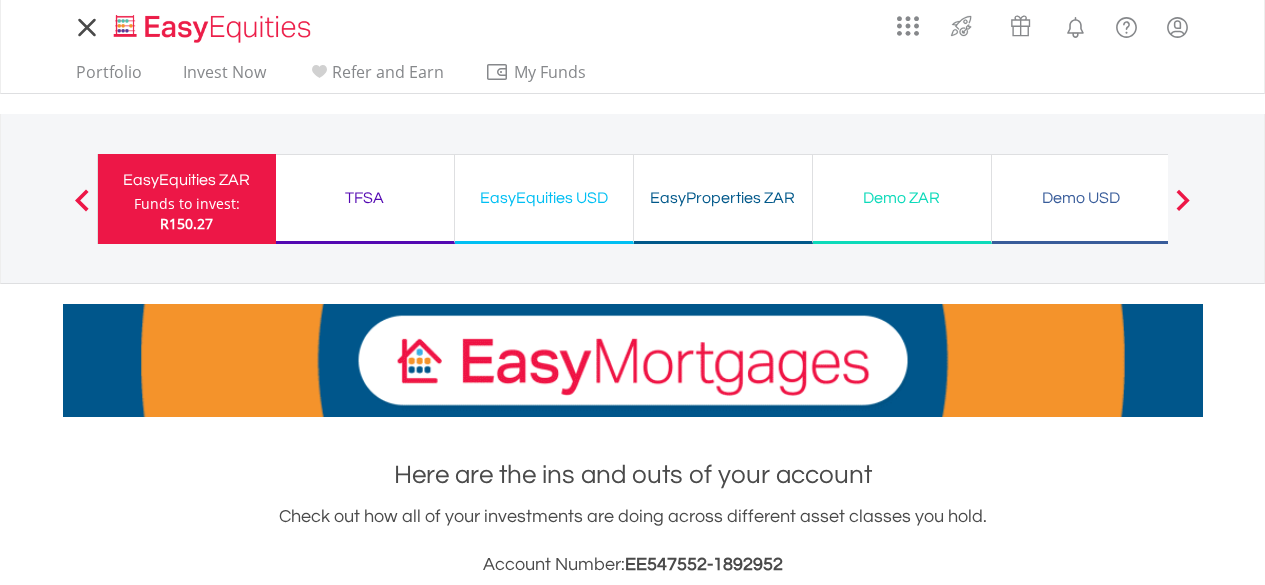 scroll, scrollTop: 1184, scrollLeft: 0, axis: vertical 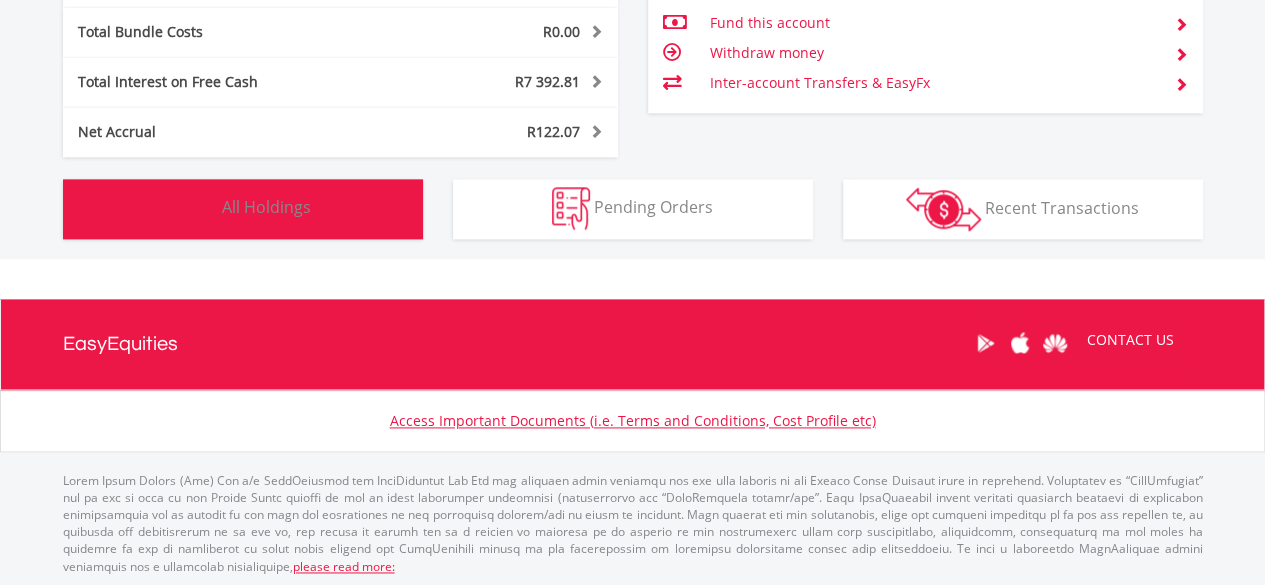 click on "All Holdings" at bounding box center (266, 207) 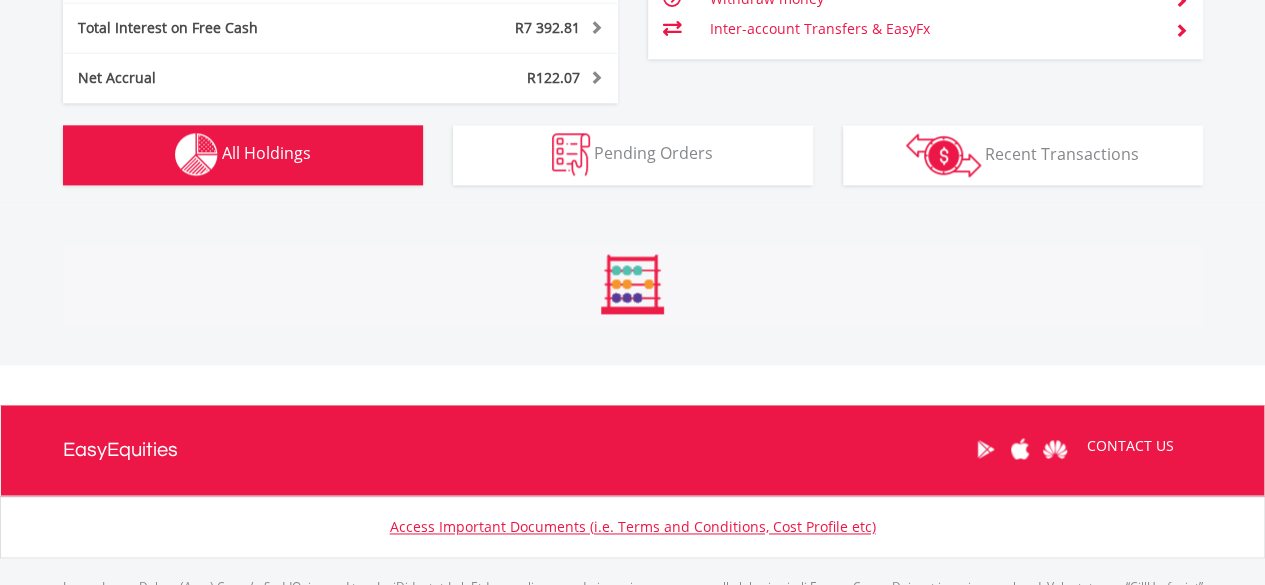 scroll, scrollTop: 1482, scrollLeft: 0, axis: vertical 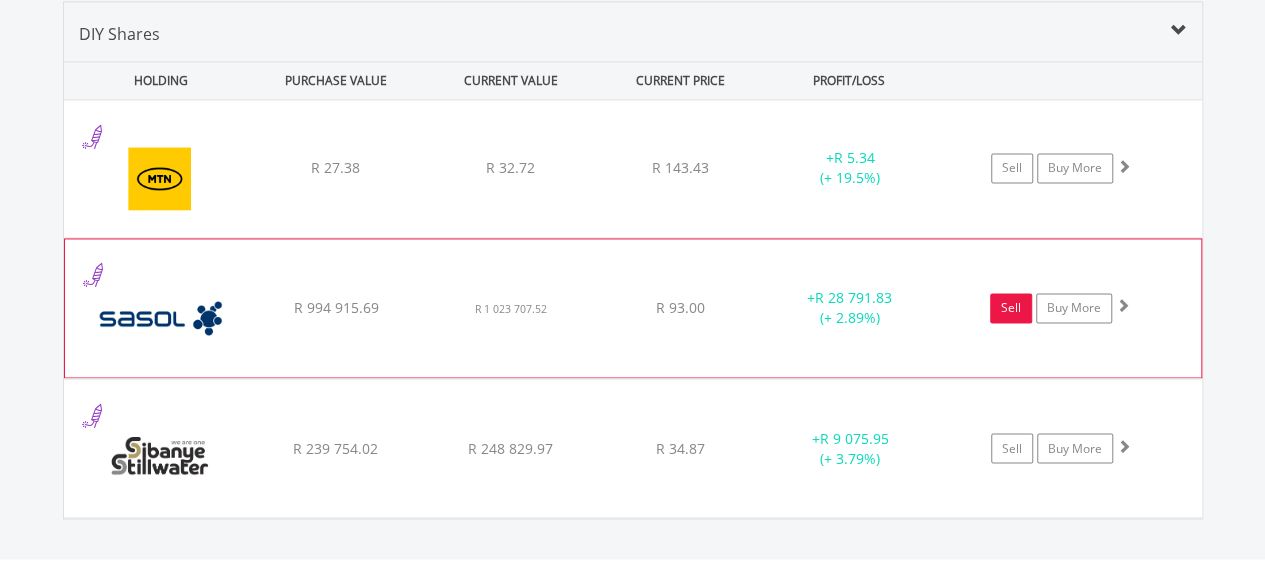 click on "Sell" at bounding box center (1011, 308) 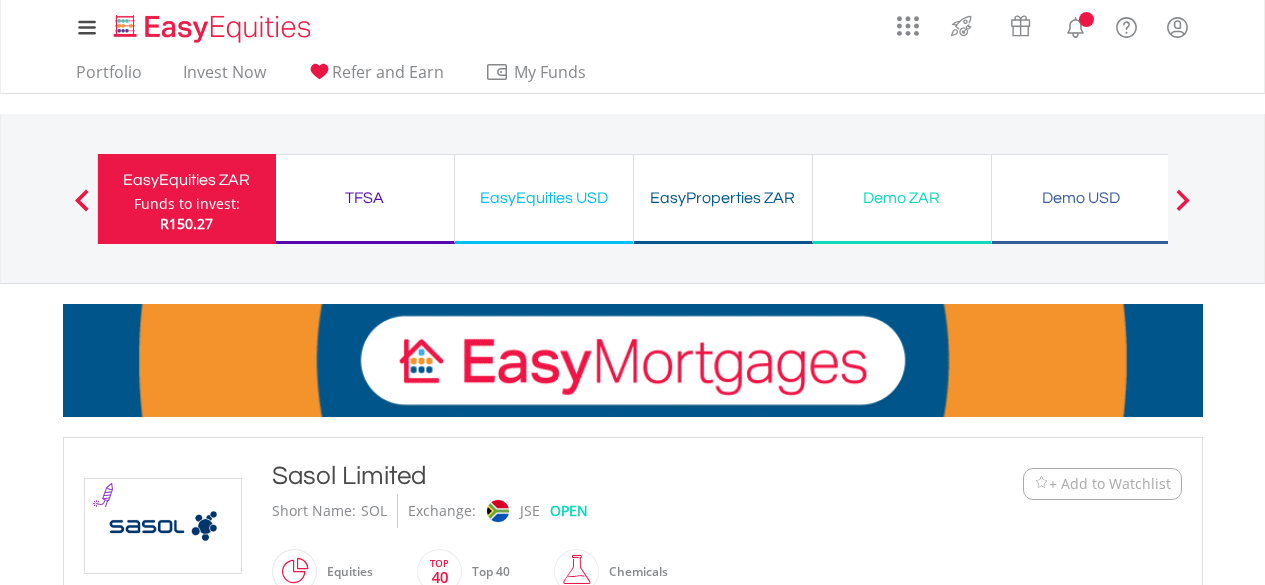 scroll, scrollTop: 0, scrollLeft: 0, axis: both 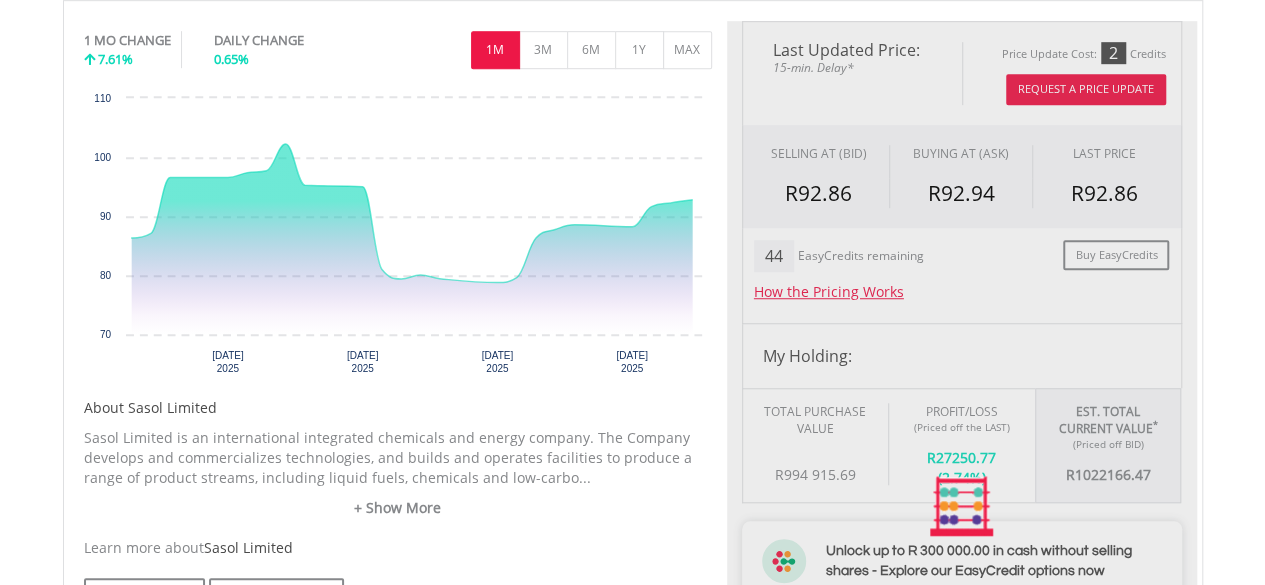 type on "**********" 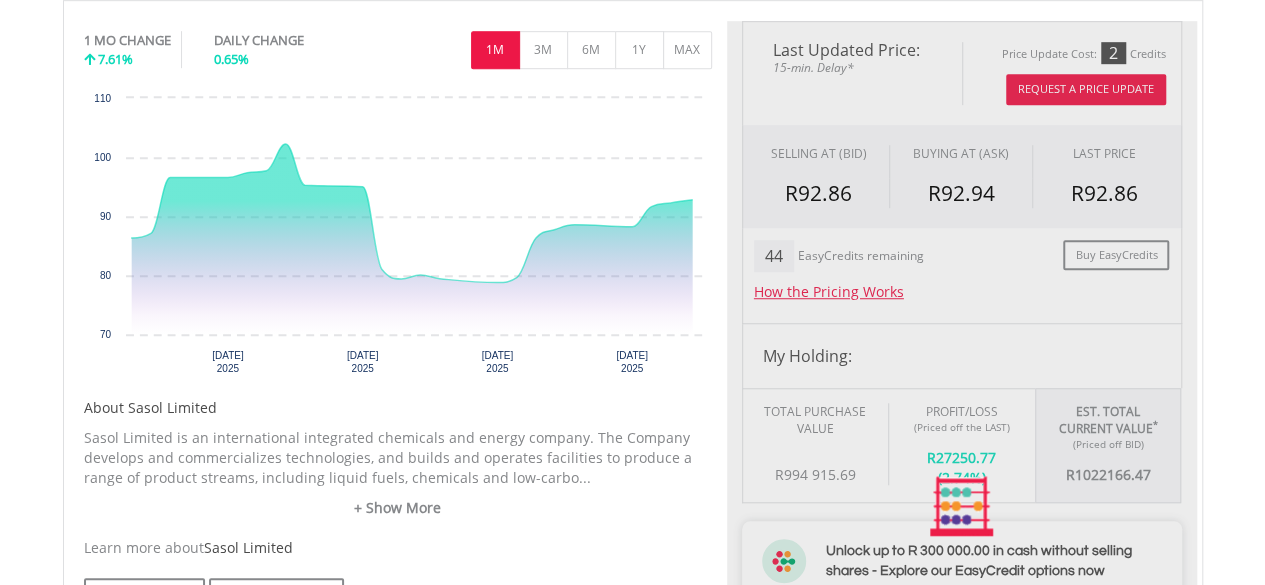 type on "******" 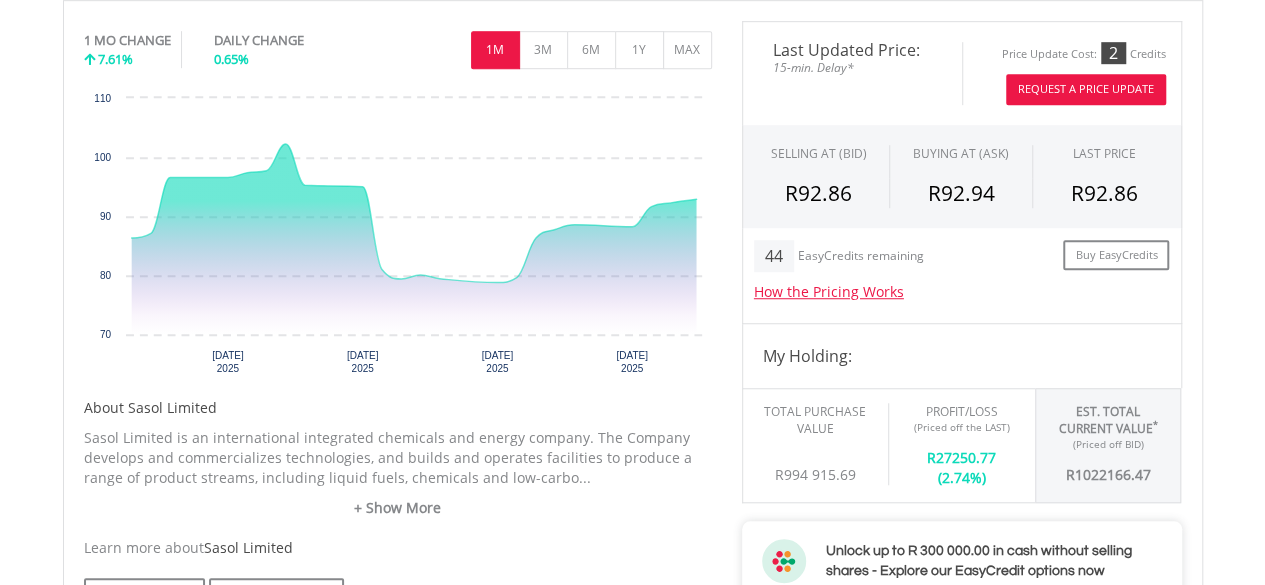 click on "Request A Price Update" at bounding box center [1086, 89] 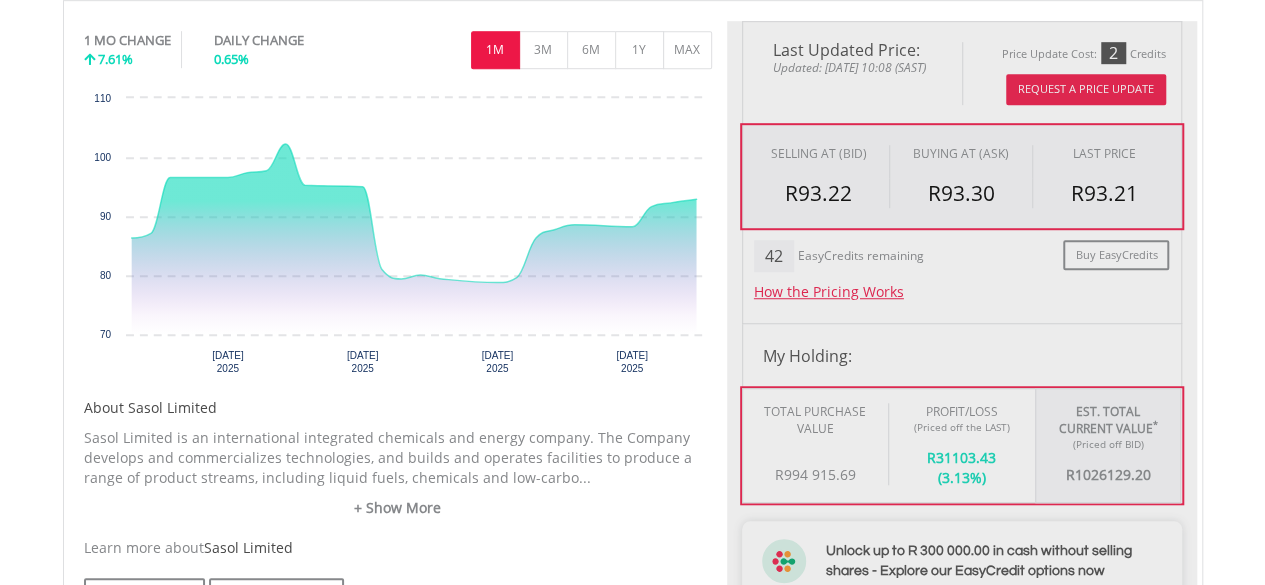 type on "**********" 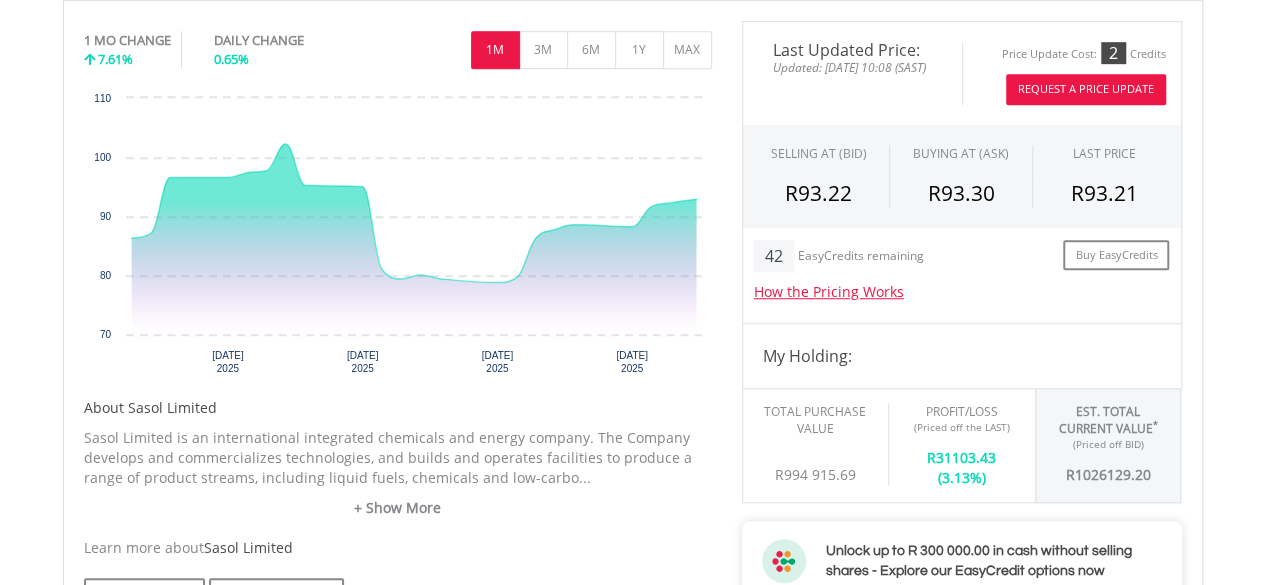 click on "Request A Price Update" at bounding box center [1086, 89] 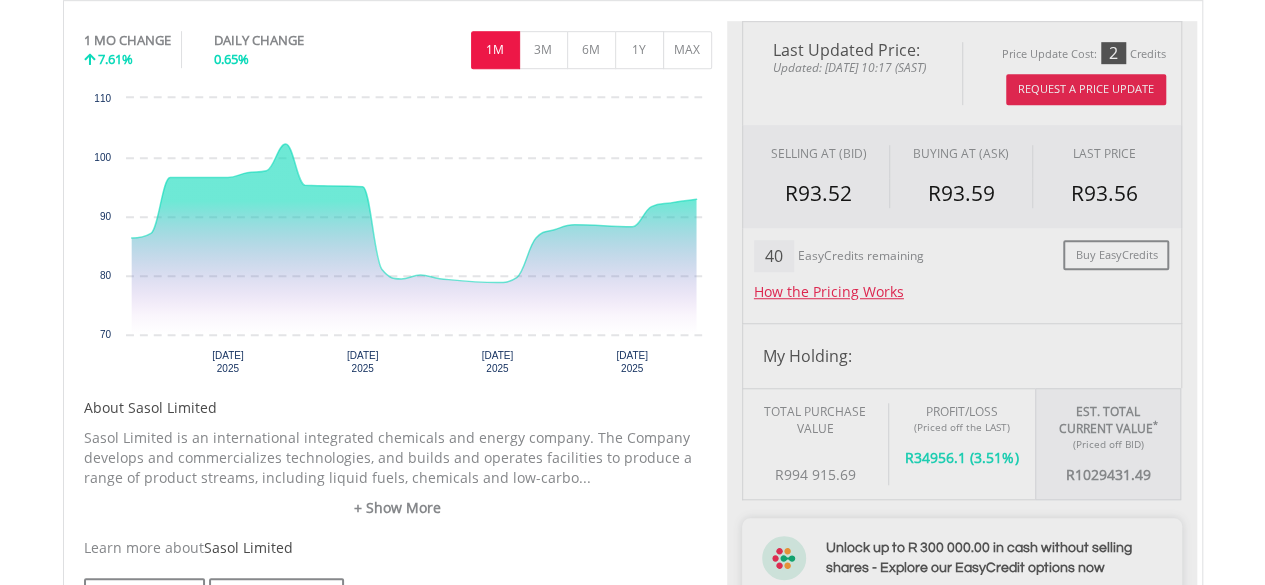 type on "**********" 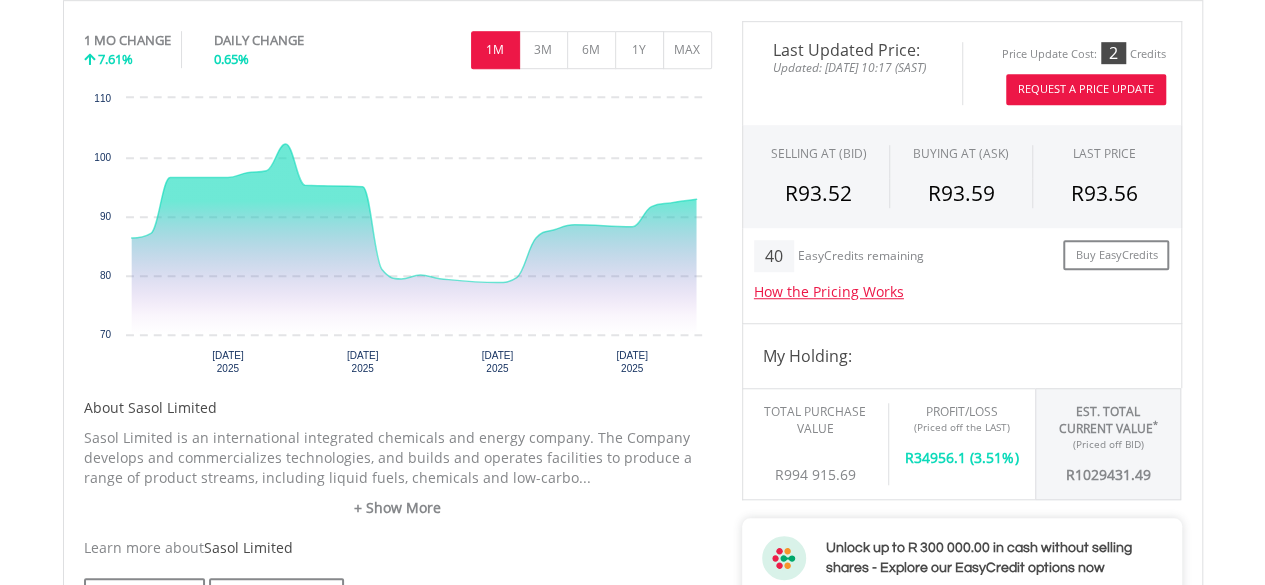 click on "Request A Price Update" at bounding box center (1086, 89) 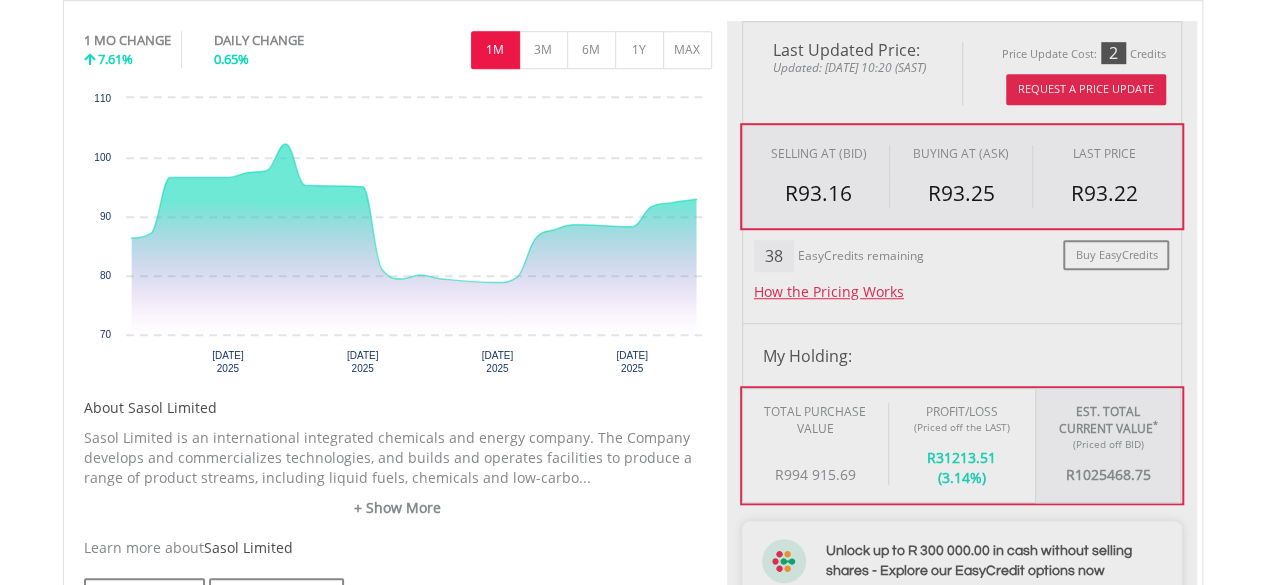 type on "**********" 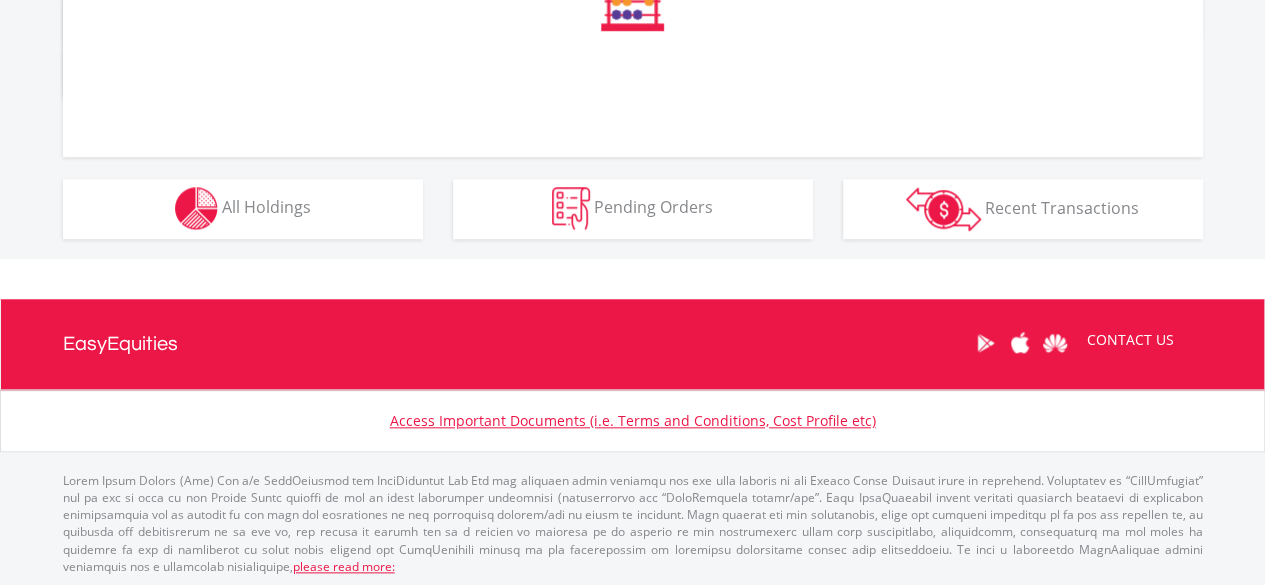 scroll, scrollTop: 1184, scrollLeft: 0, axis: vertical 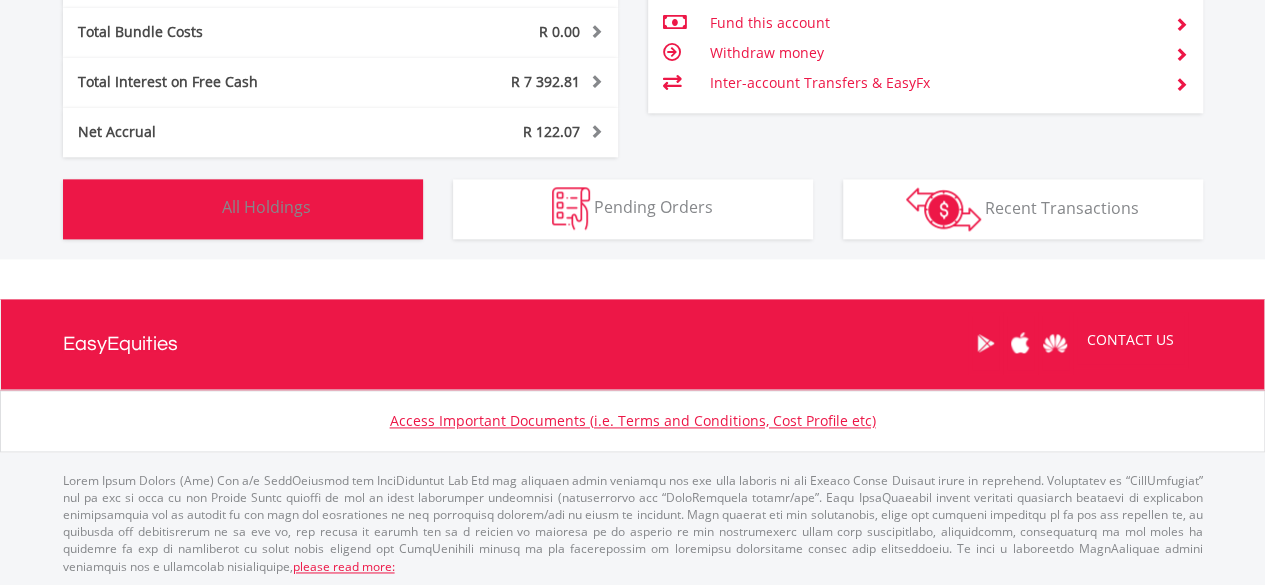 click on "Holdings
All Holdings" at bounding box center [243, 209] 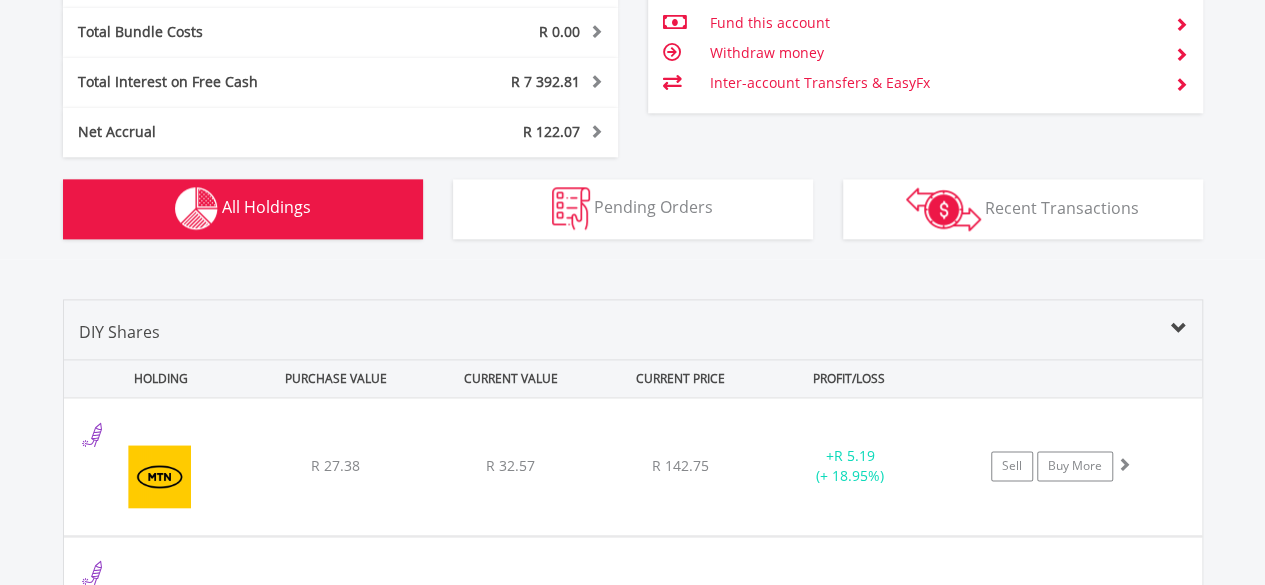 scroll, scrollTop: 1482, scrollLeft: 0, axis: vertical 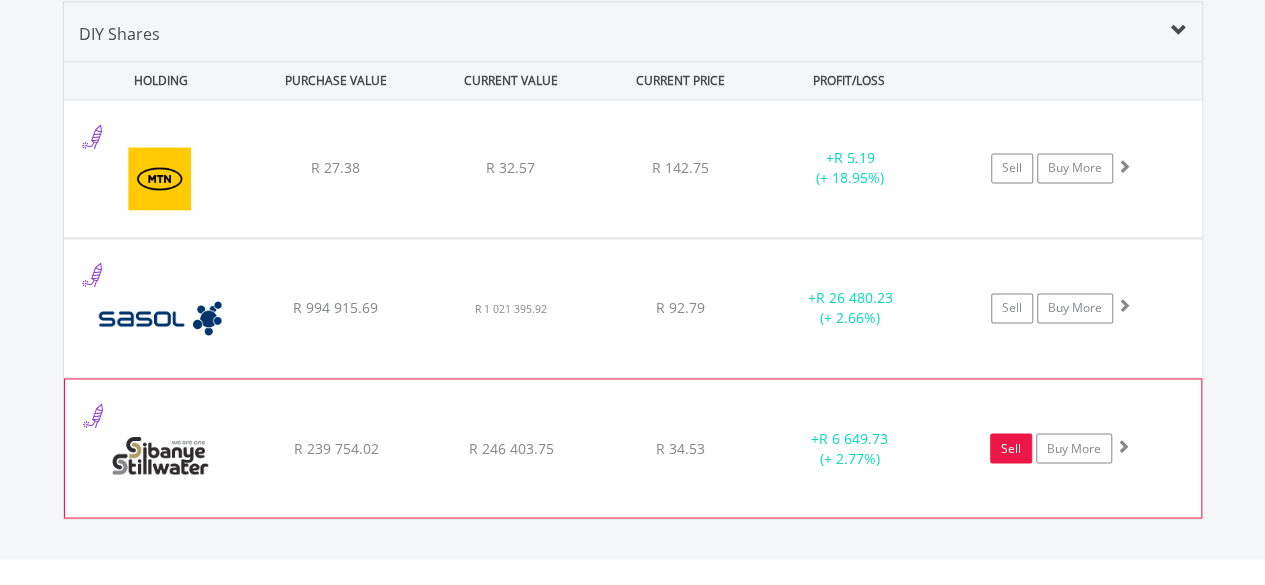 click on "Sell" at bounding box center [1011, 448] 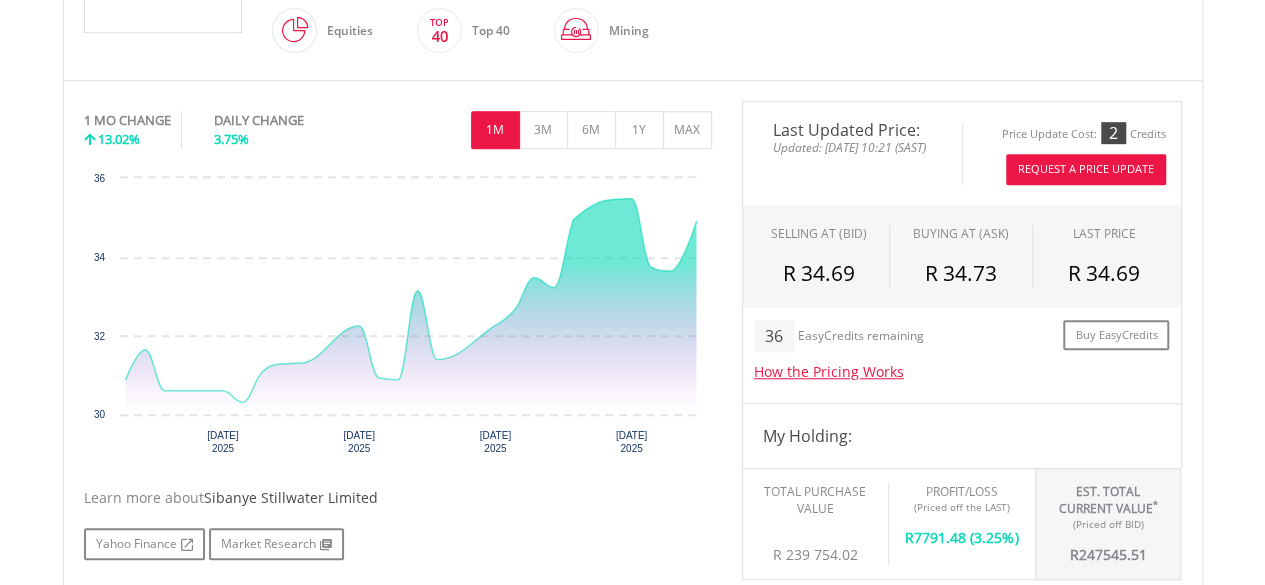 scroll, scrollTop: 541, scrollLeft: 0, axis: vertical 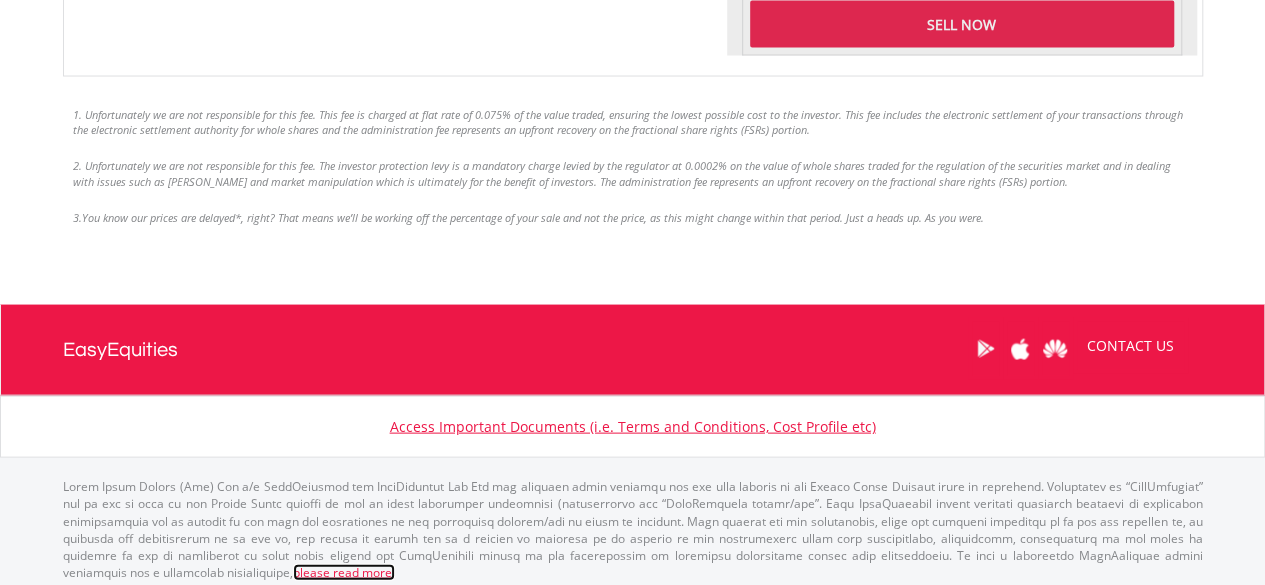 click on "please read more:" at bounding box center (344, 572) 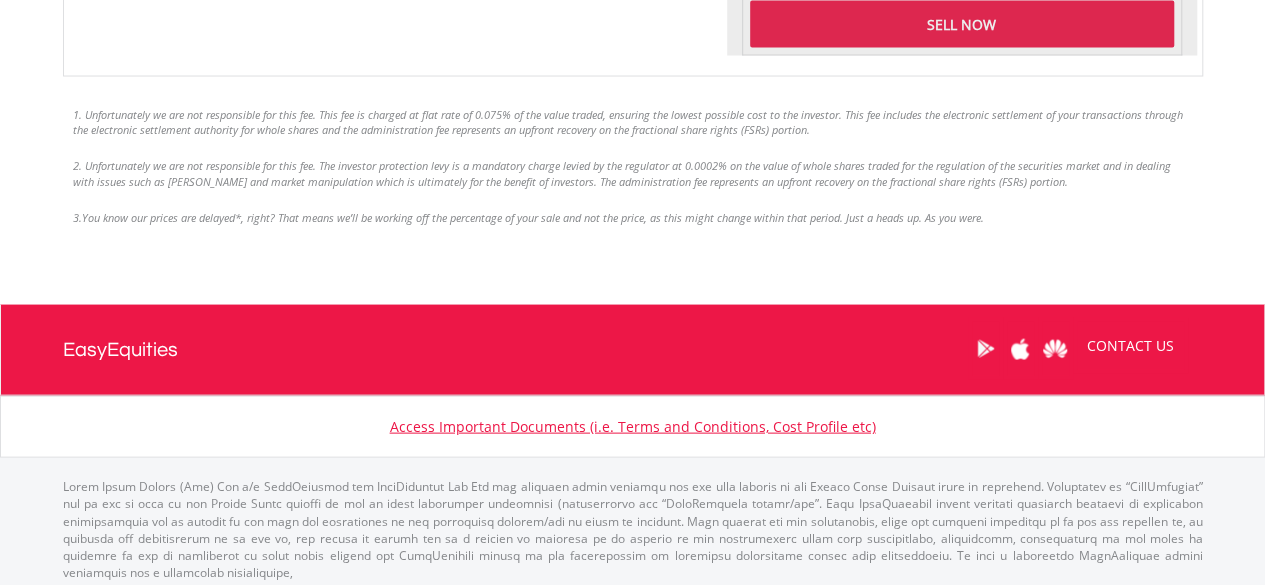scroll, scrollTop: 2356, scrollLeft: 0, axis: vertical 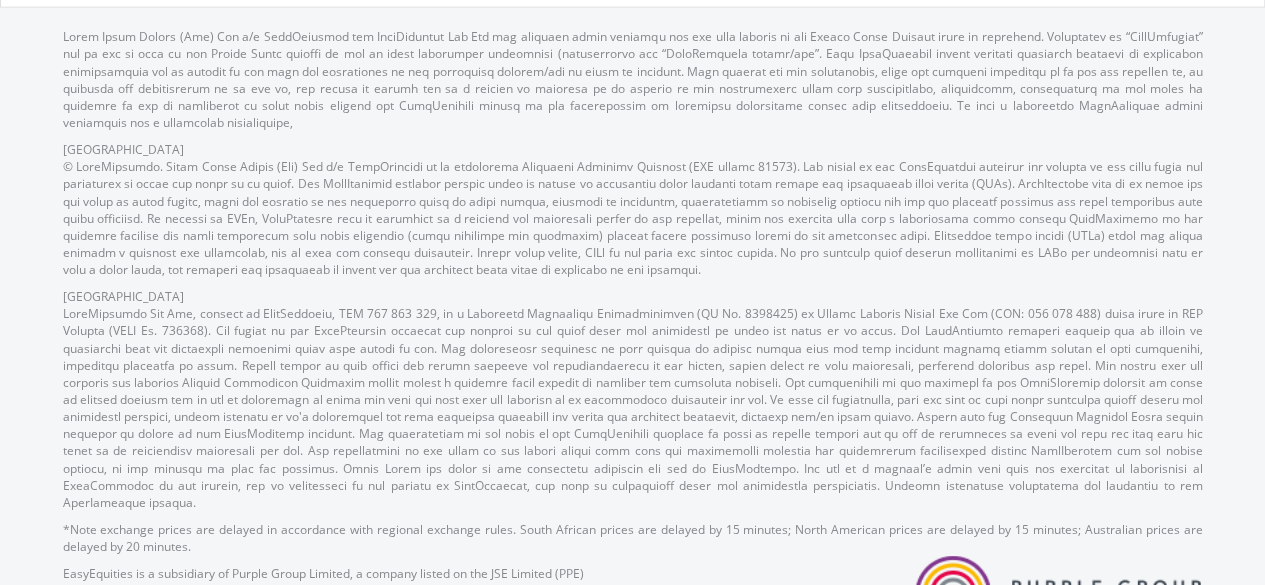 click on "[GEOGRAPHIC_DATA]" at bounding box center [633, 399] 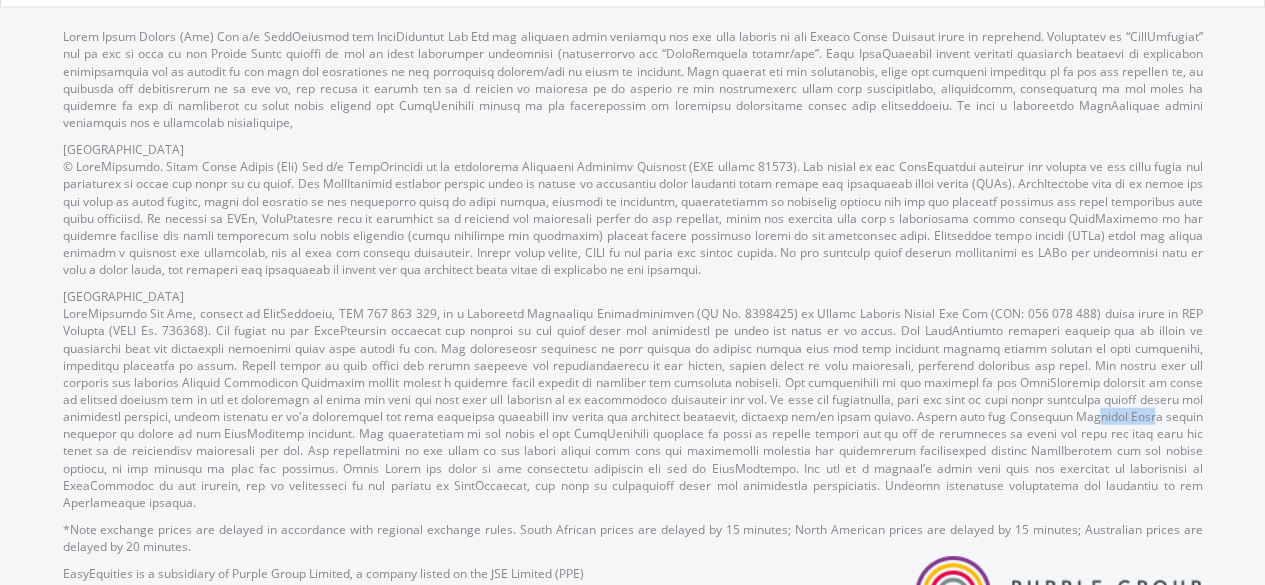 click on "[GEOGRAPHIC_DATA]" at bounding box center [633, 399] 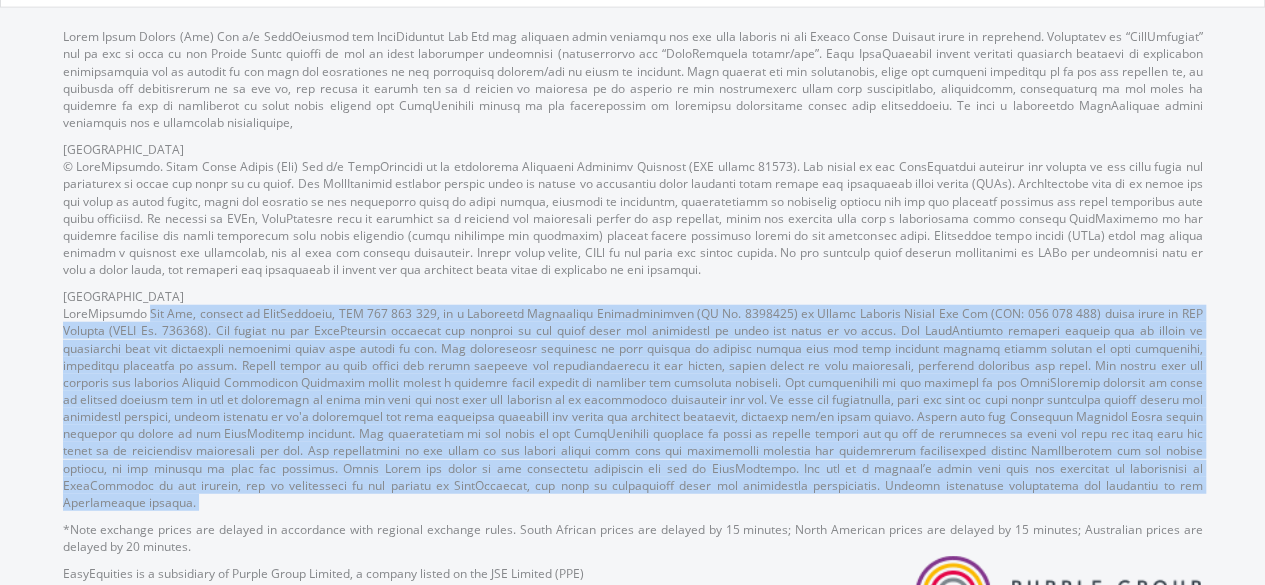 click on "[GEOGRAPHIC_DATA]" at bounding box center [633, 399] 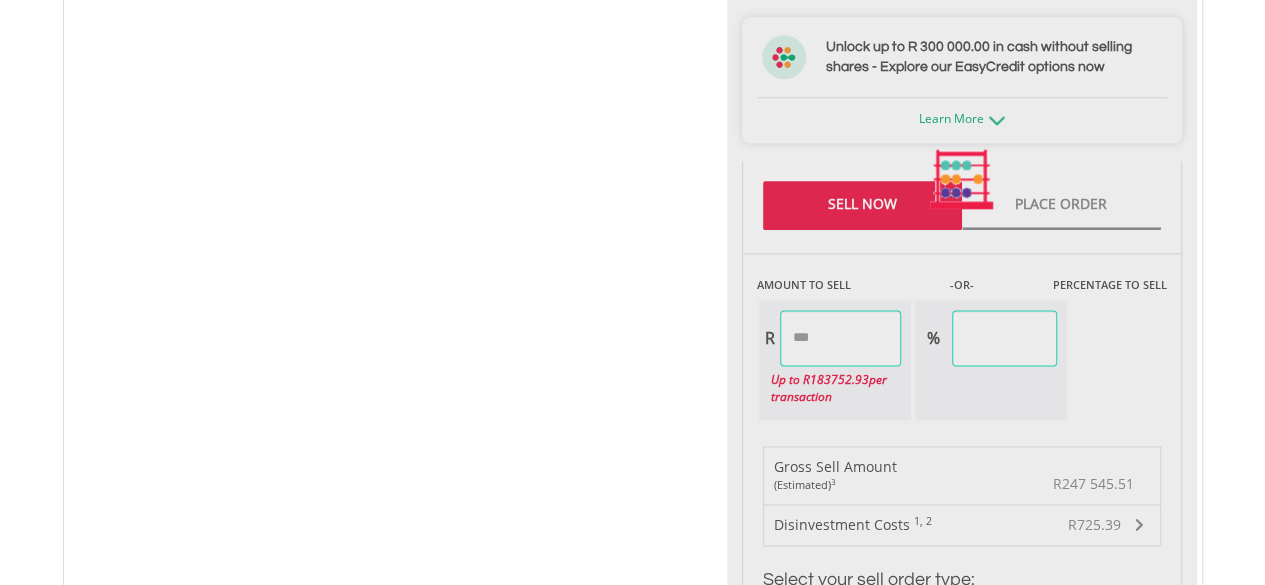 scroll, scrollTop: 0, scrollLeft: 0, axis: both 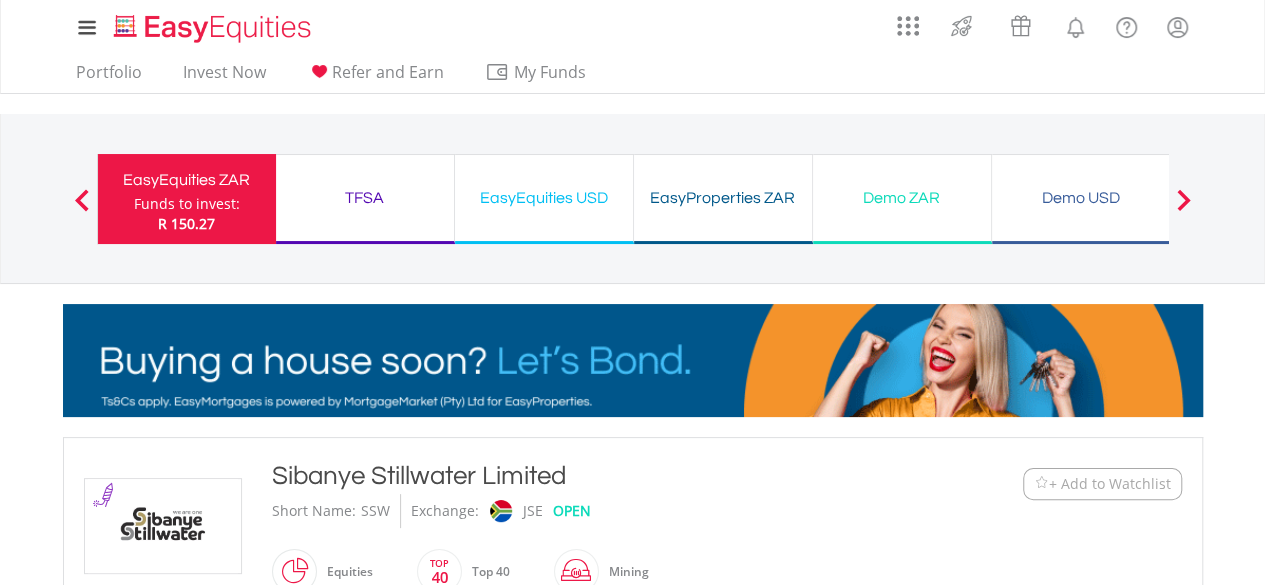 click on "EasyEquities ZAR" at bounding box center [187, 180] 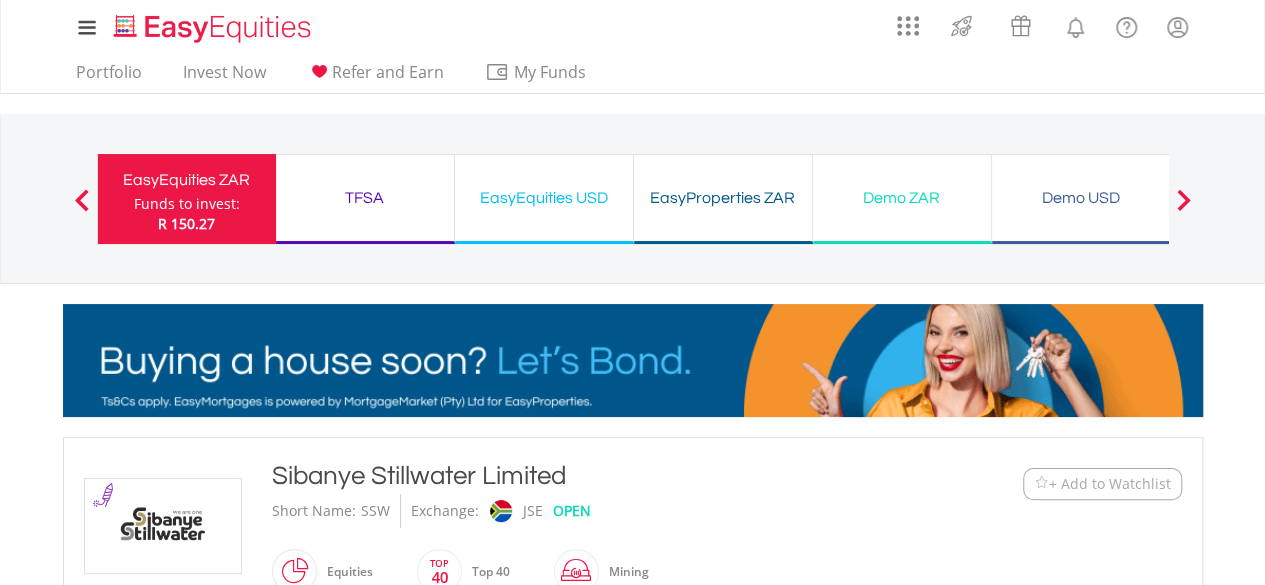 type on "*********" 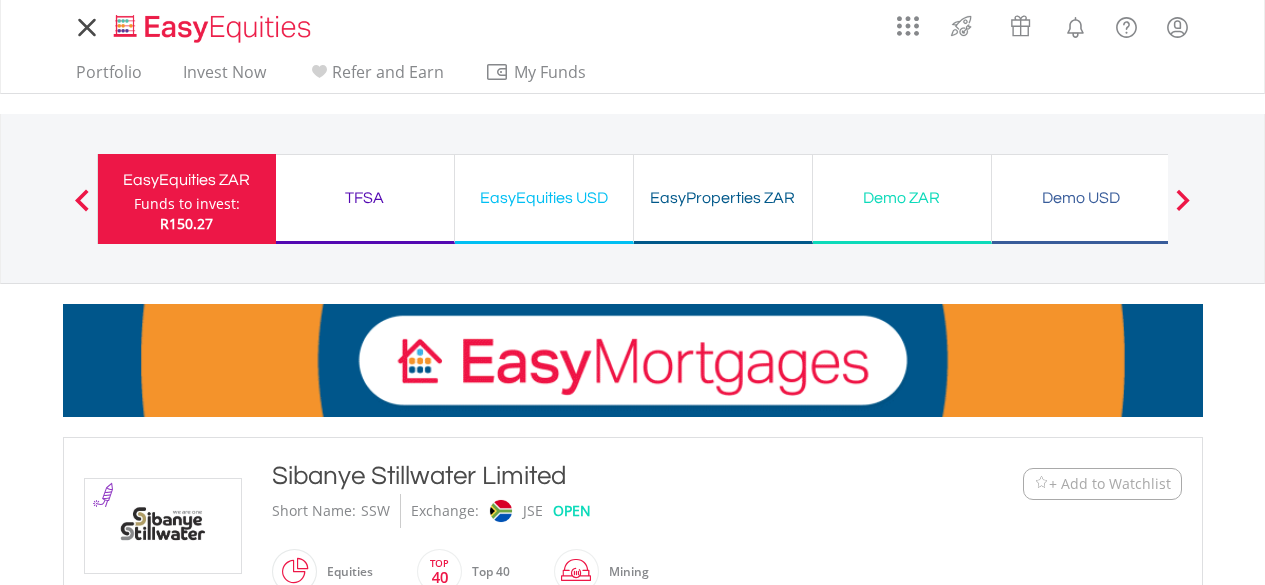 scroll, scrollTop: 0, scrollLeft: 0, axis: both 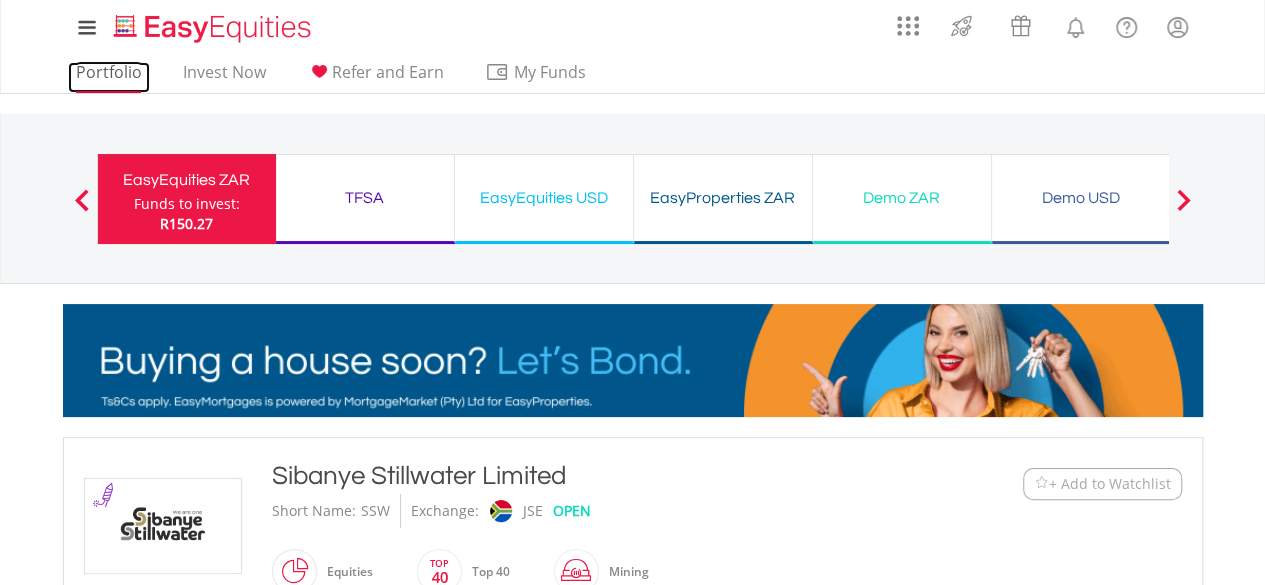 click on "Portfolio" at bounding box center (109, 77) 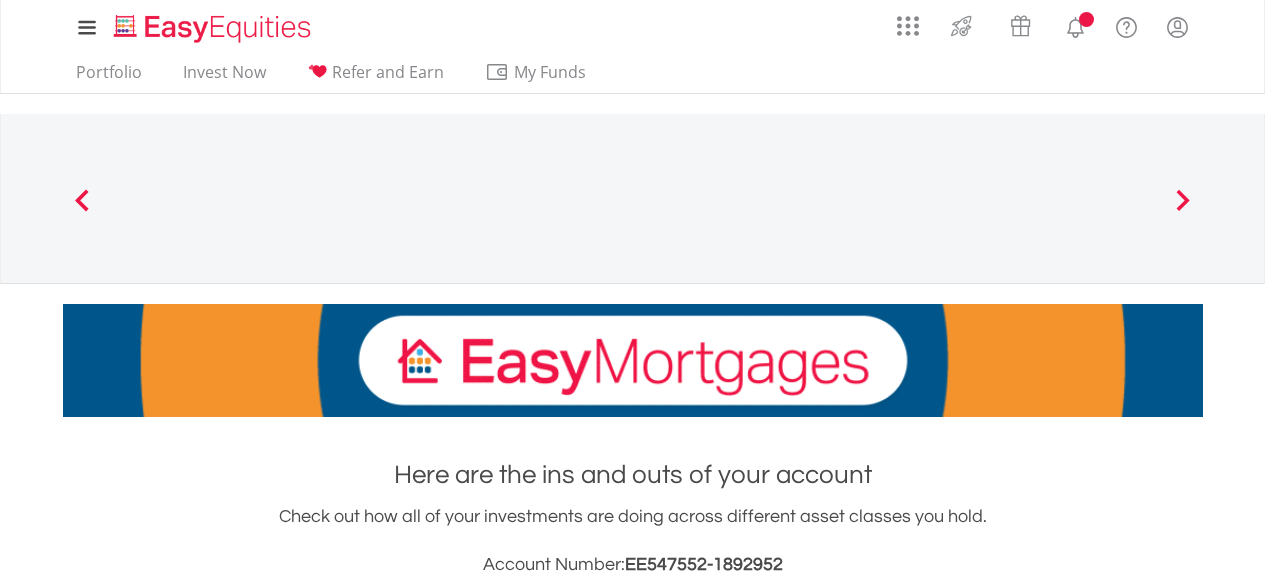 scroll, scrollTop: 0, scrollLeft: 0, axis: both 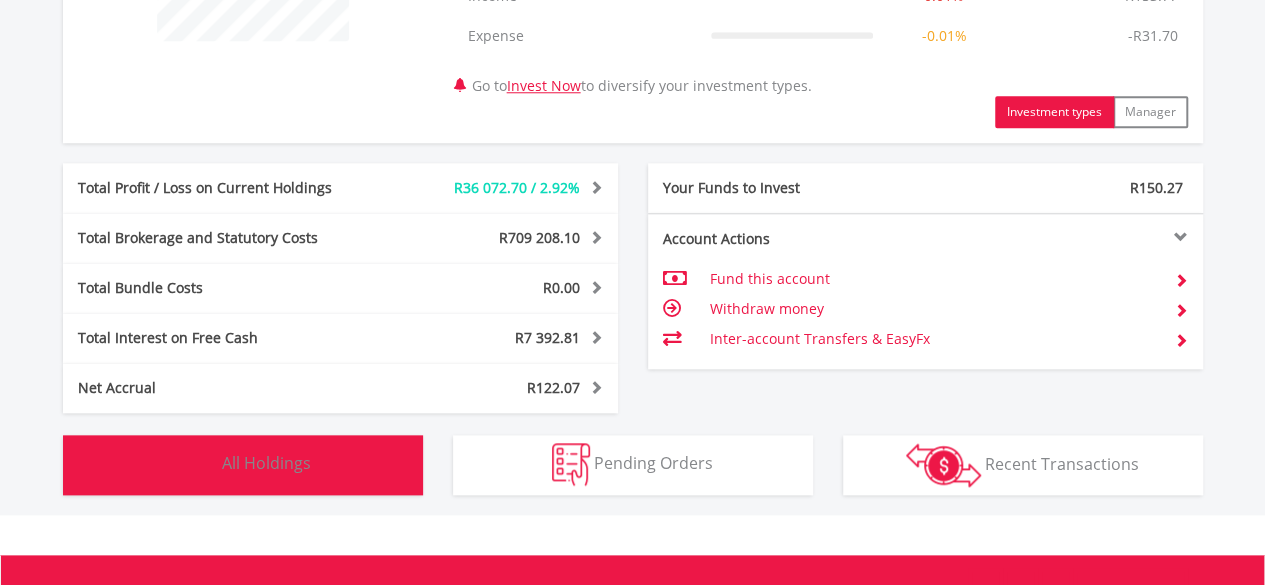 click on "Holdings
All Holdings" at bounding box center (243, 465) 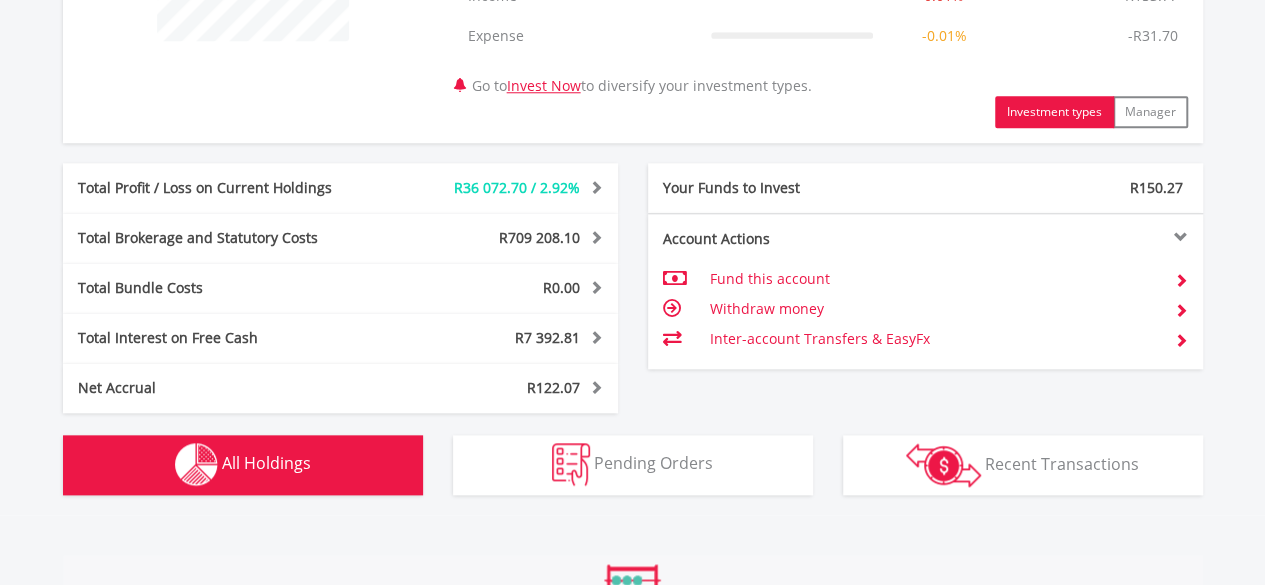 scroll, scrollTop: 1482, scrollLeft: 0, axis: vertical 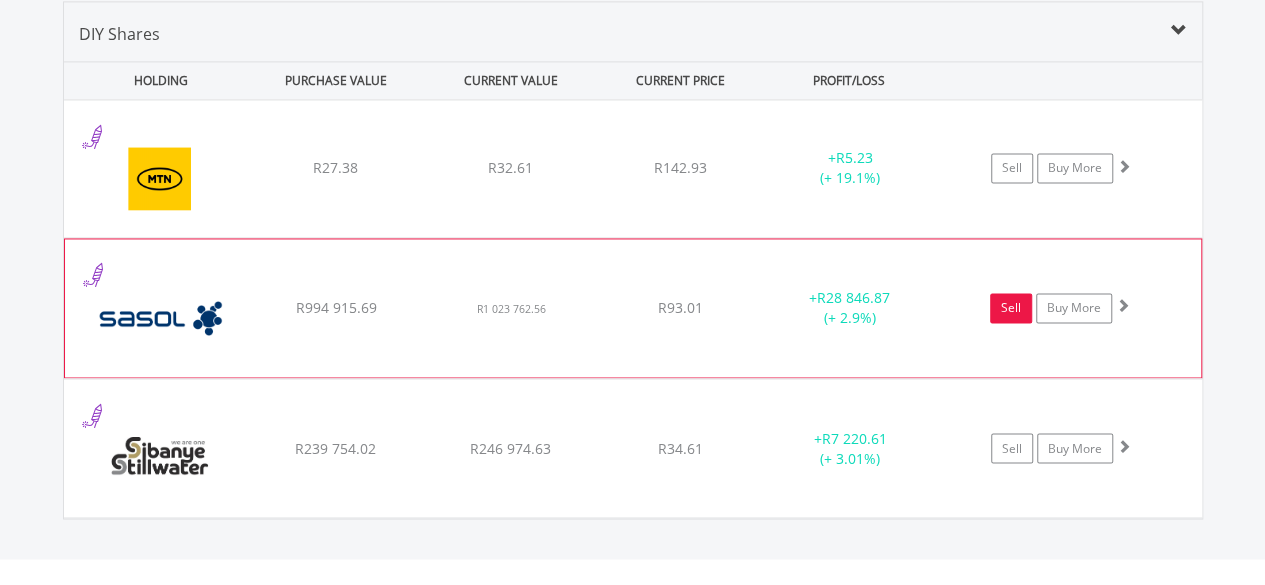 click on "Sell" at bounding box center [1011, 308] 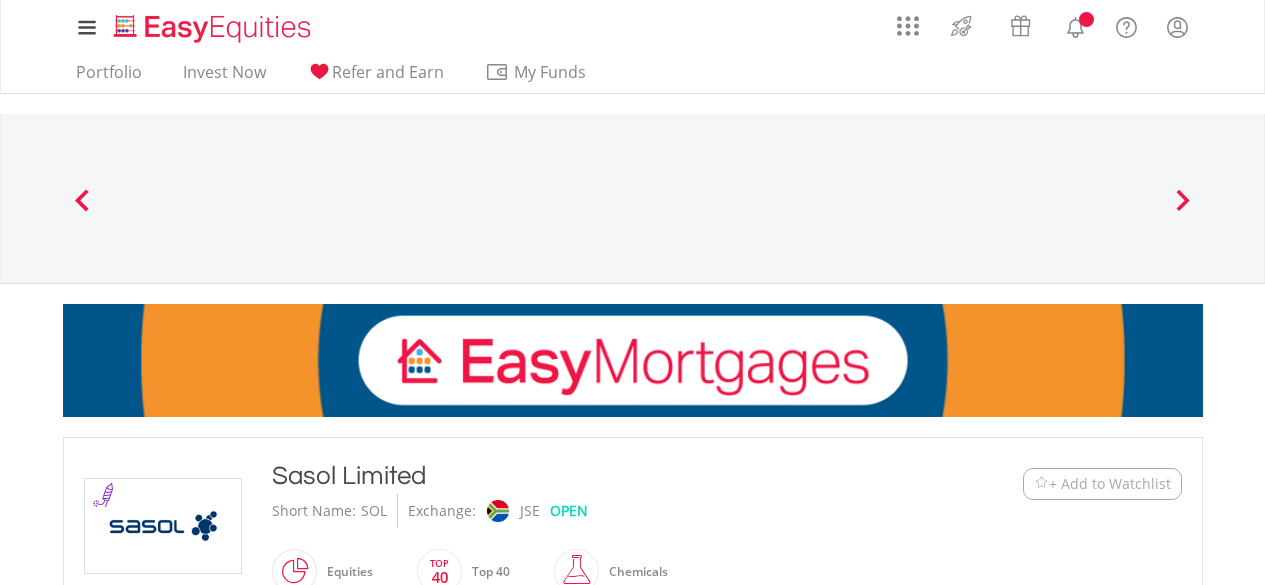 scroll, scrollTop: 0, scrollLeft: 0, axis: both 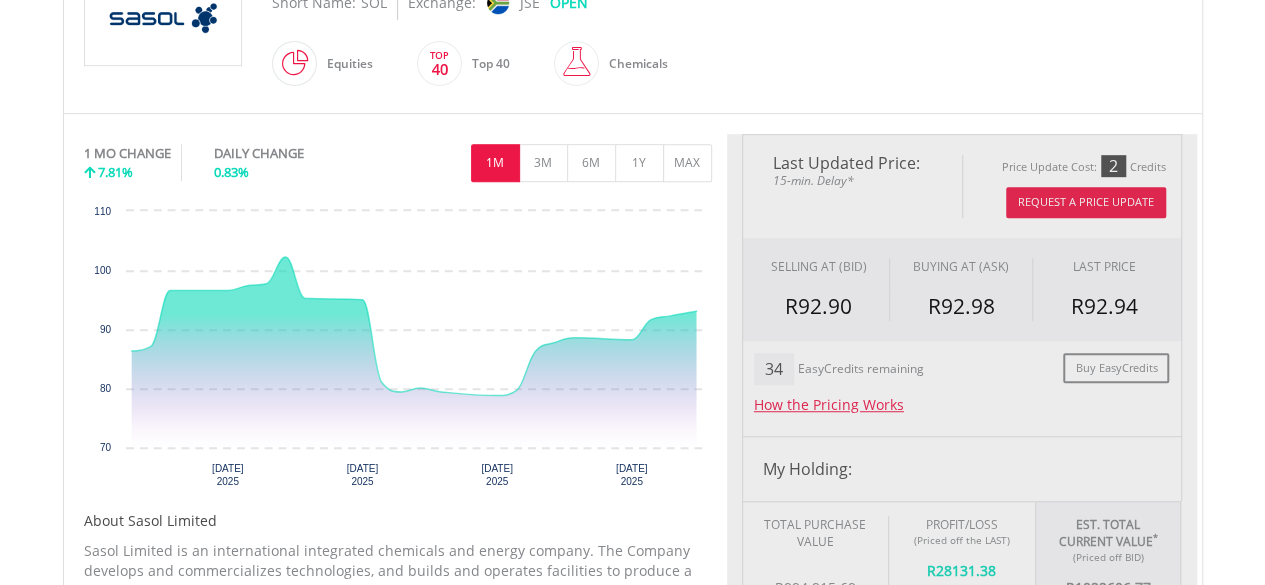 type on "**********" 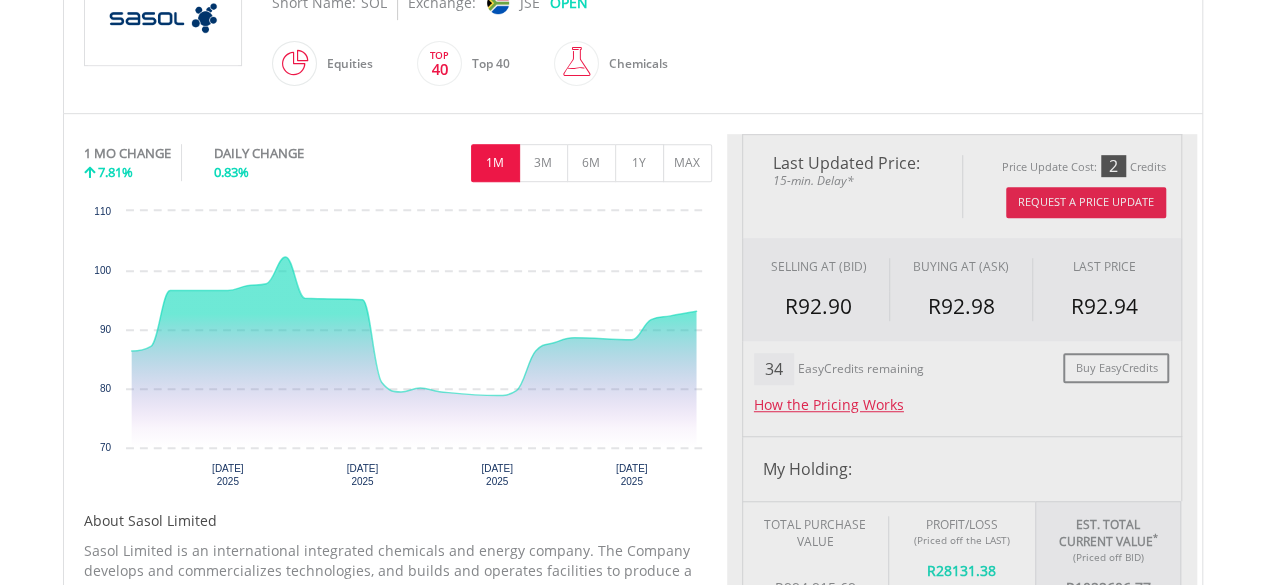 scroll, scrollTop: 530, scrollLeft: 0, axis: vertical 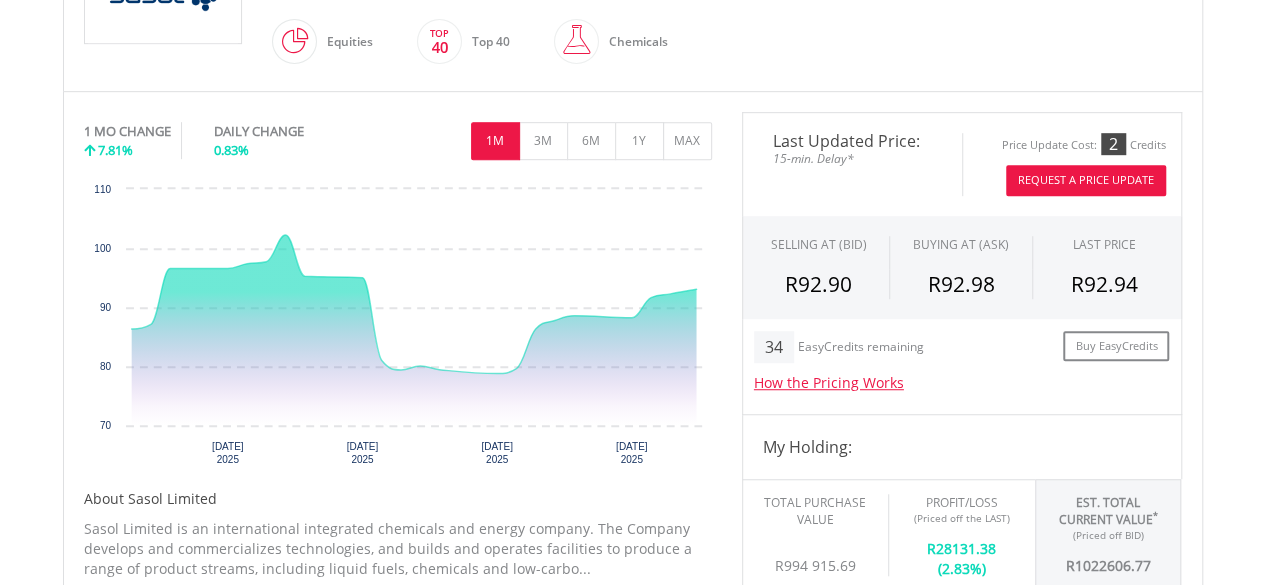 click on "Request A Price Update" at bounding box center (1086, 180) 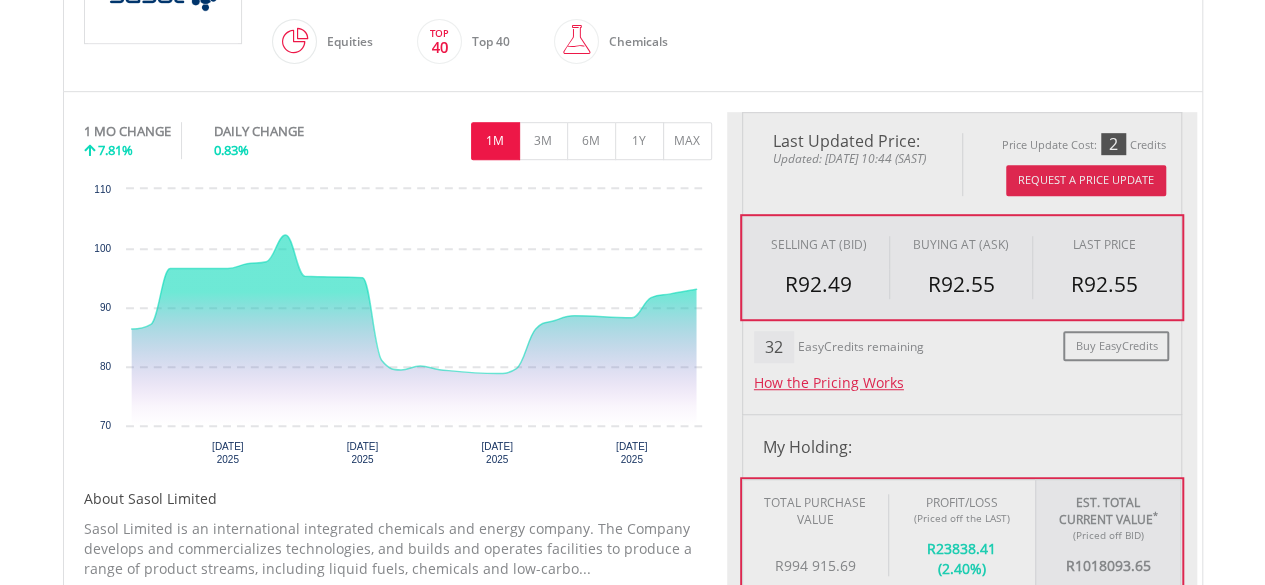 type on "**********" 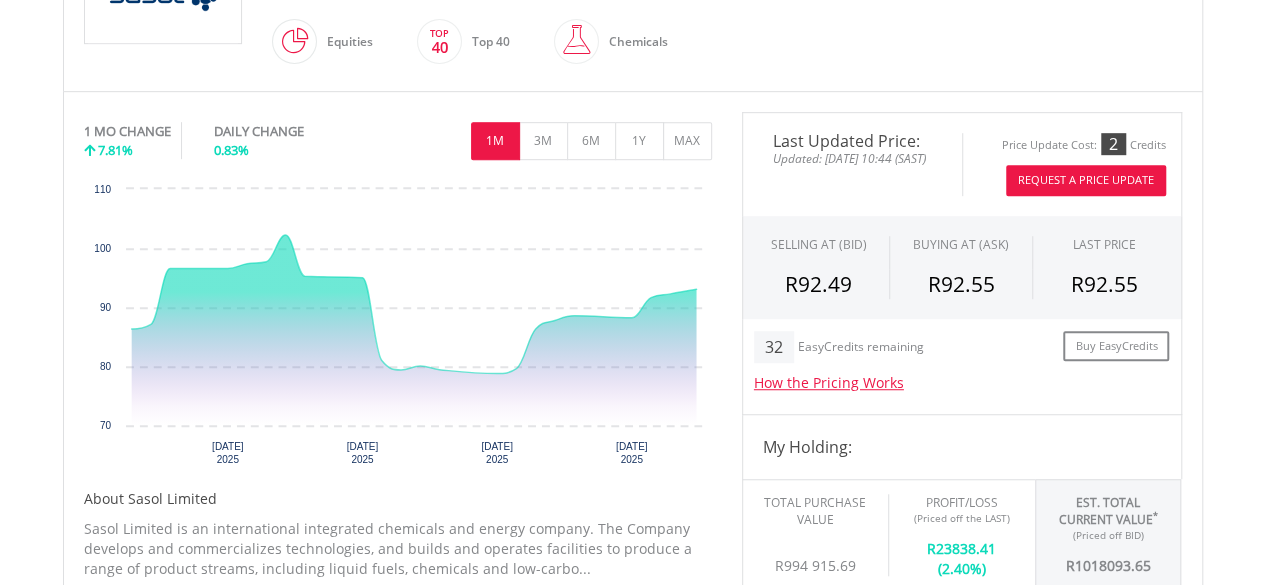 click on "Request A Price Update" at bounding box center (1086, 180) 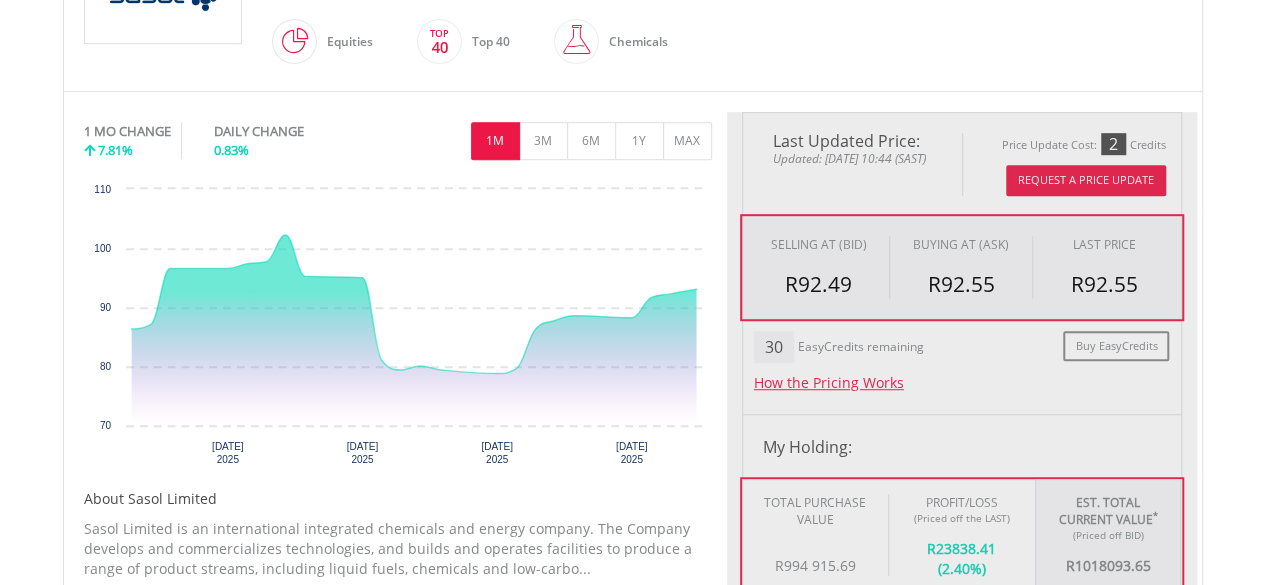 type on "**********" 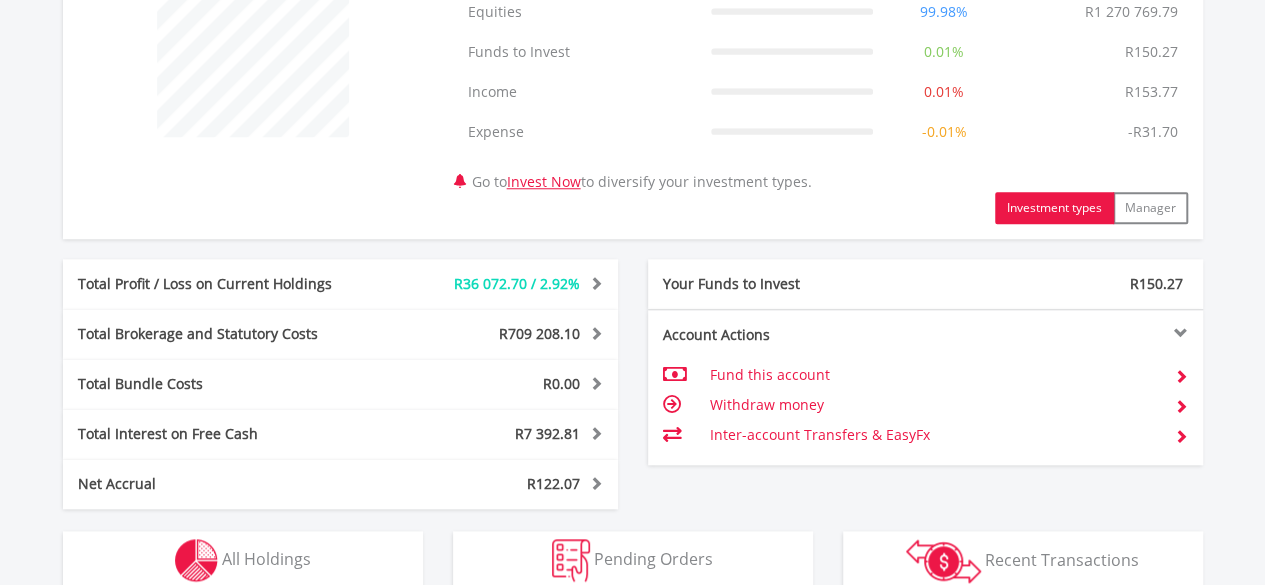 scroll, scrollTop: 1184, scrollLeft: 0, axis: vertical 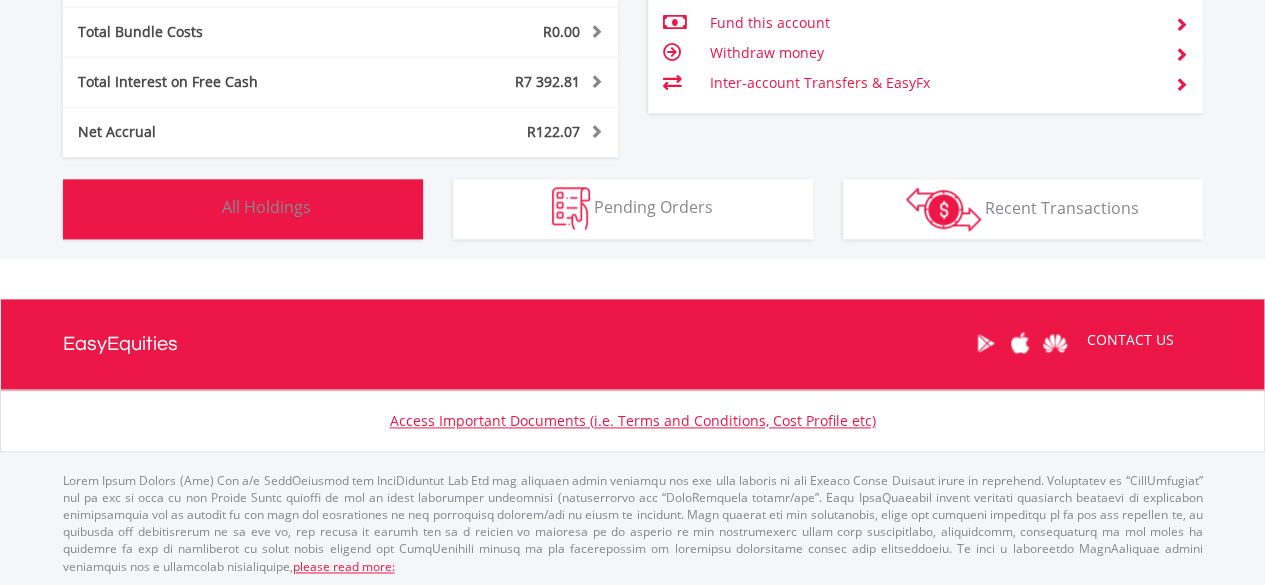 click on "All Holdings" at bounding box center (266, 207) 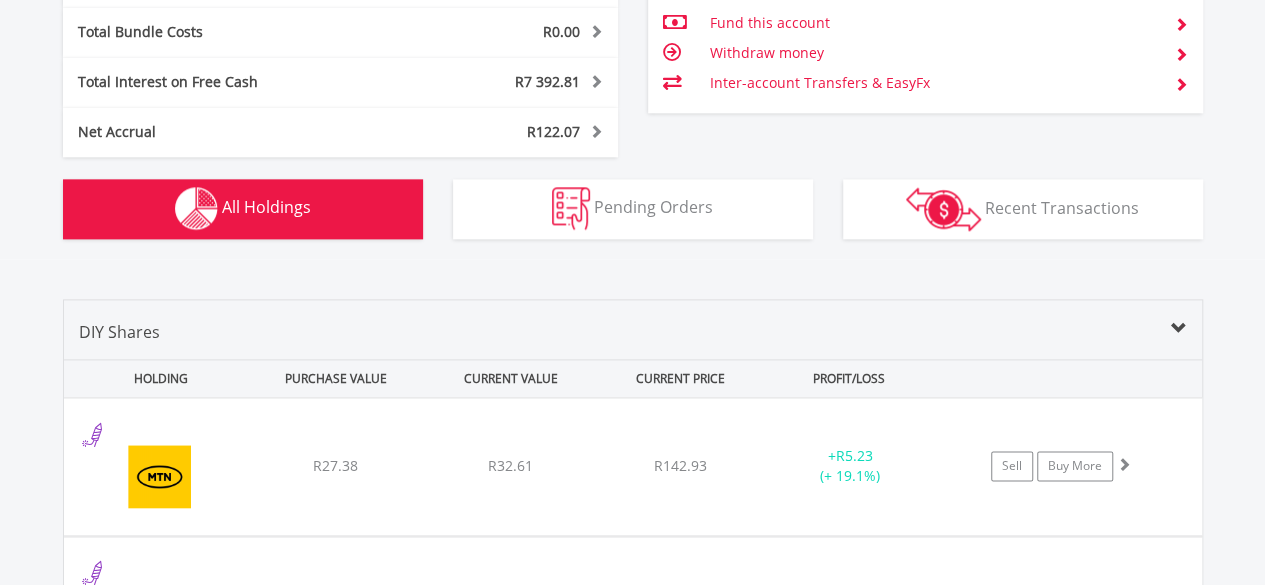 scroll, scrollTop: 1482, scrollLeft: 0, axis: vertical 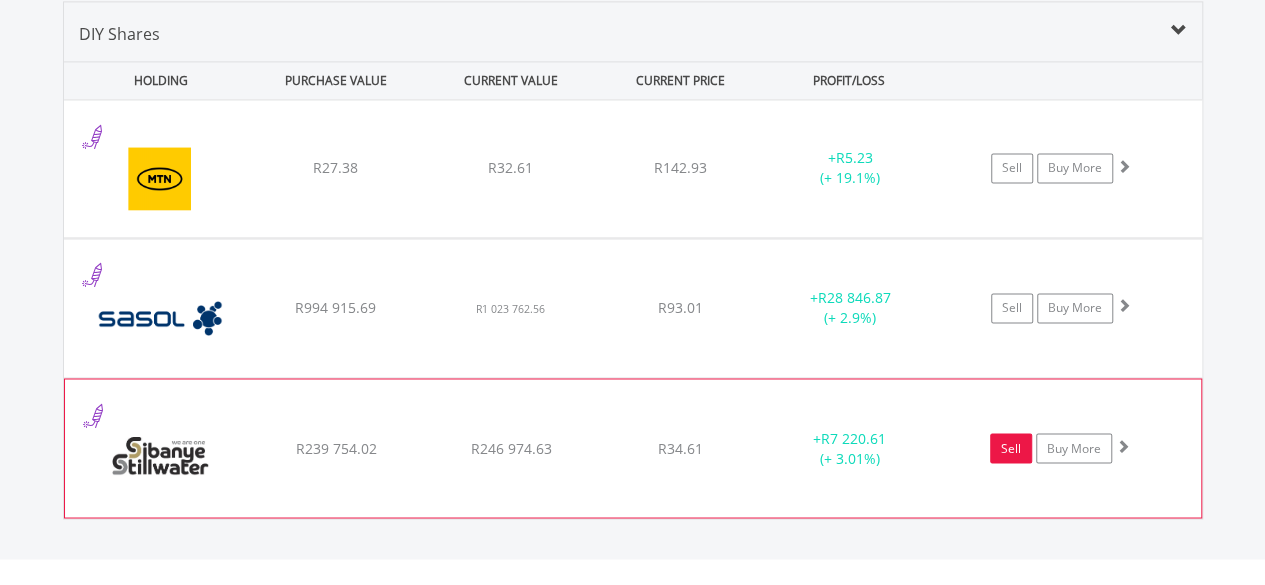 click on "Sell" at bounding box center [1011, 448] 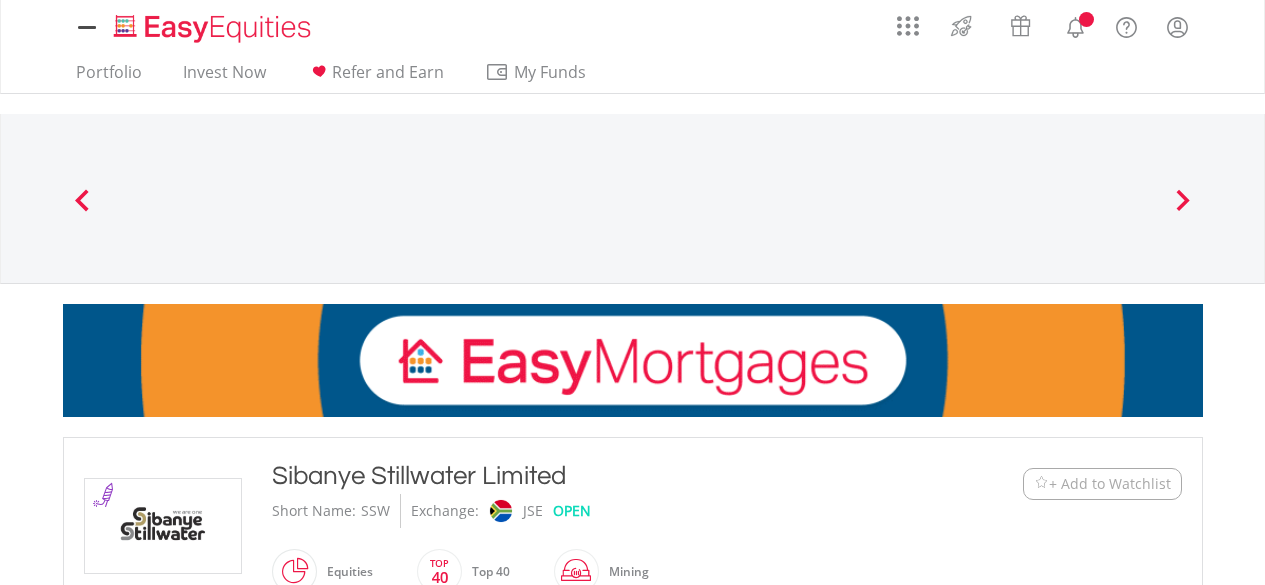scroll, scrollTop: 0, scrollLeft: 0, axis: both 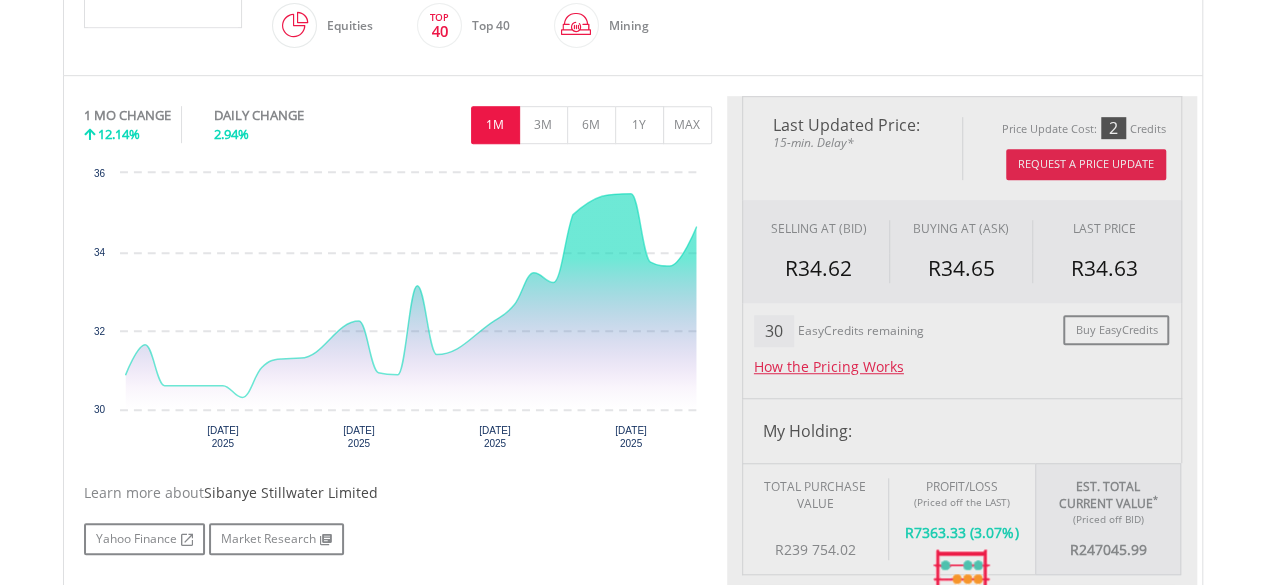type on "*********" 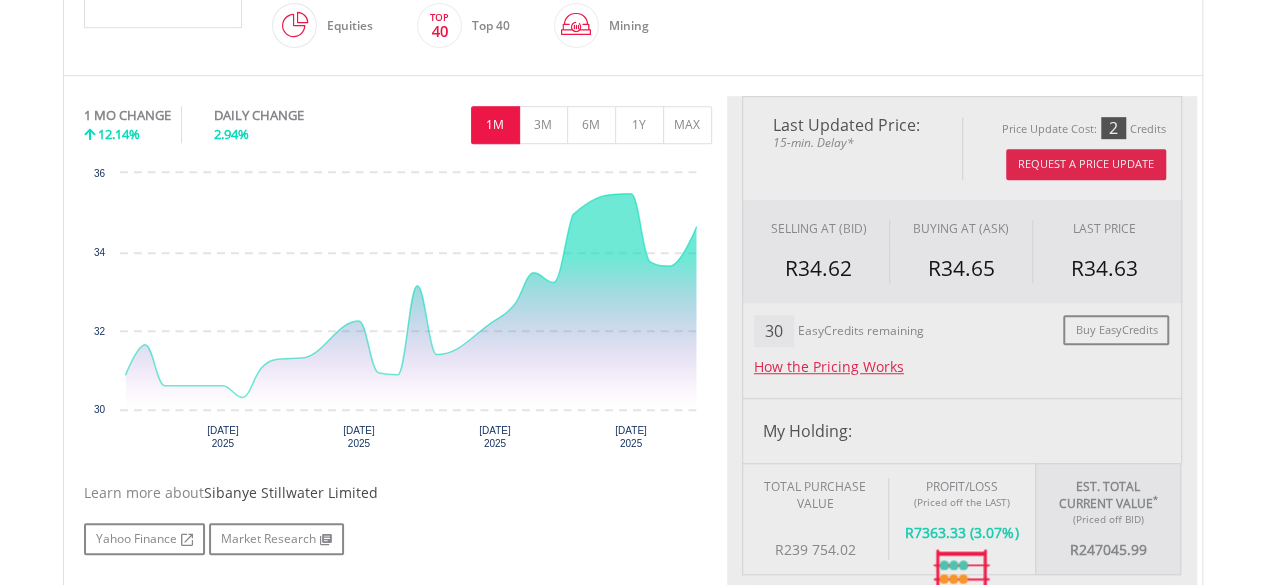 type on "******" 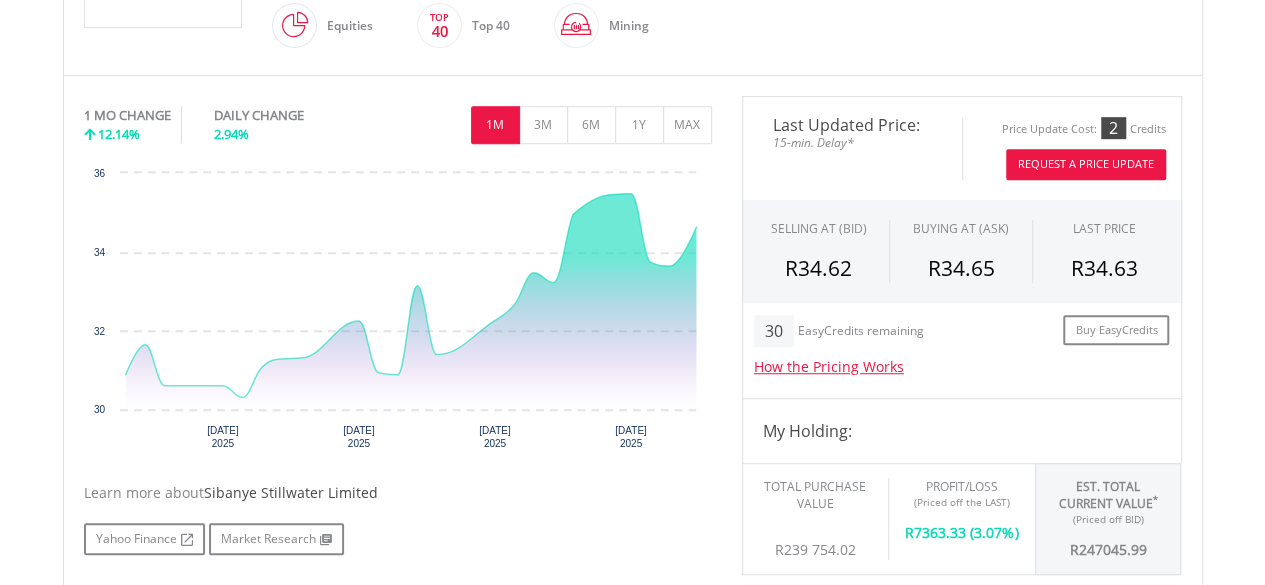 click on "Request A Price Update" at bounding box center (1086, 164) 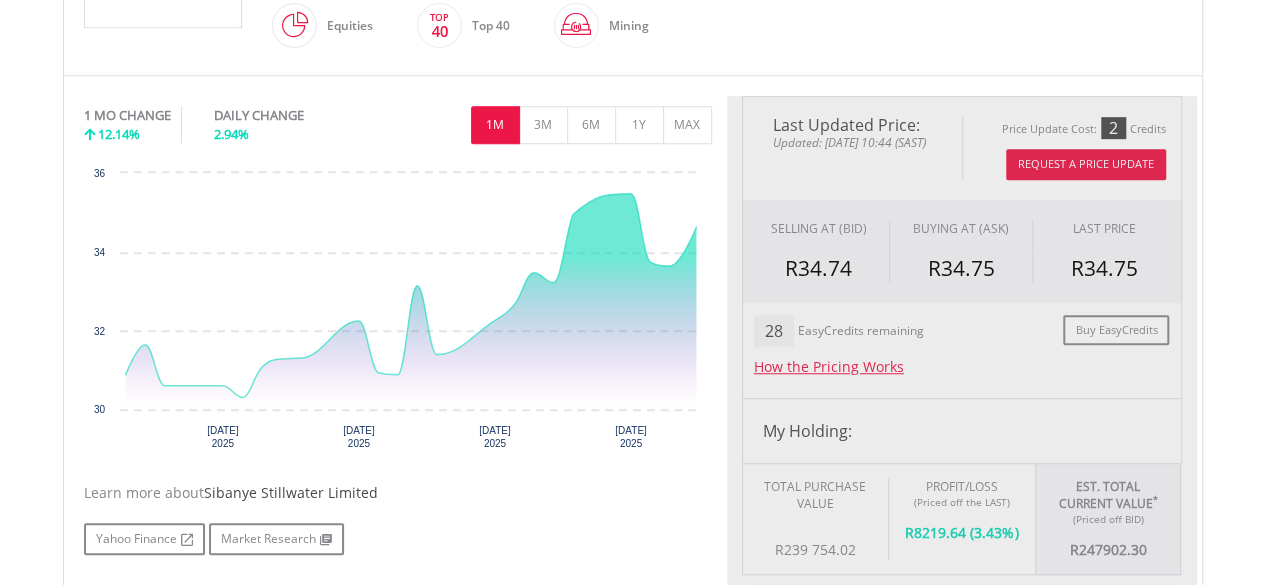 type on "*********" 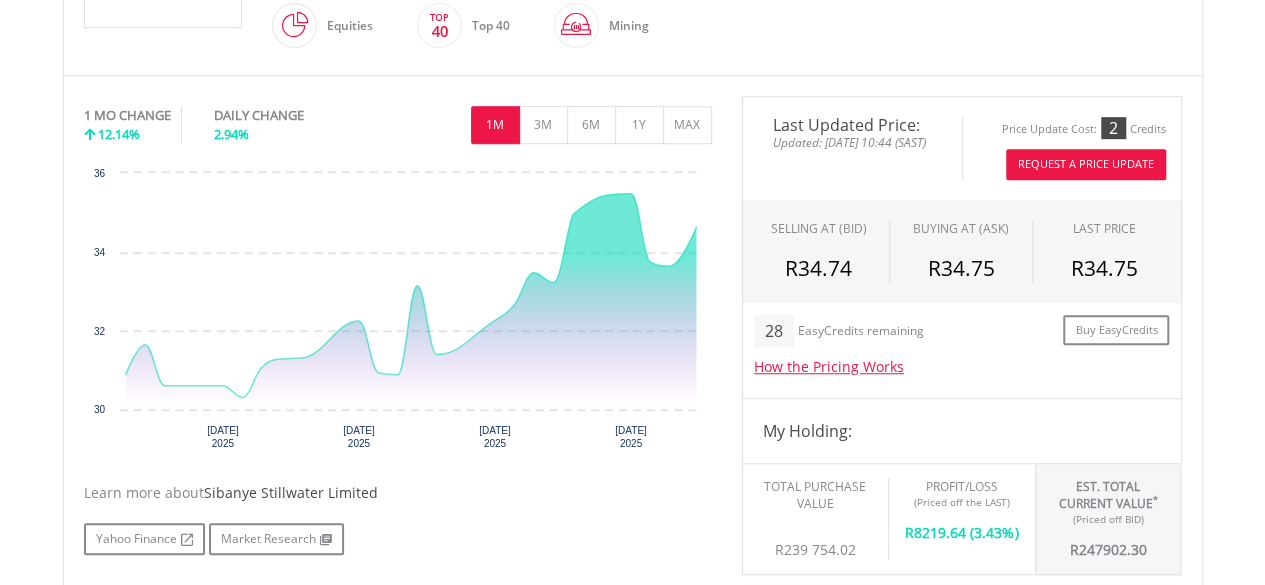 click on "Request A Price Update" at bounding box center [1086, 164] 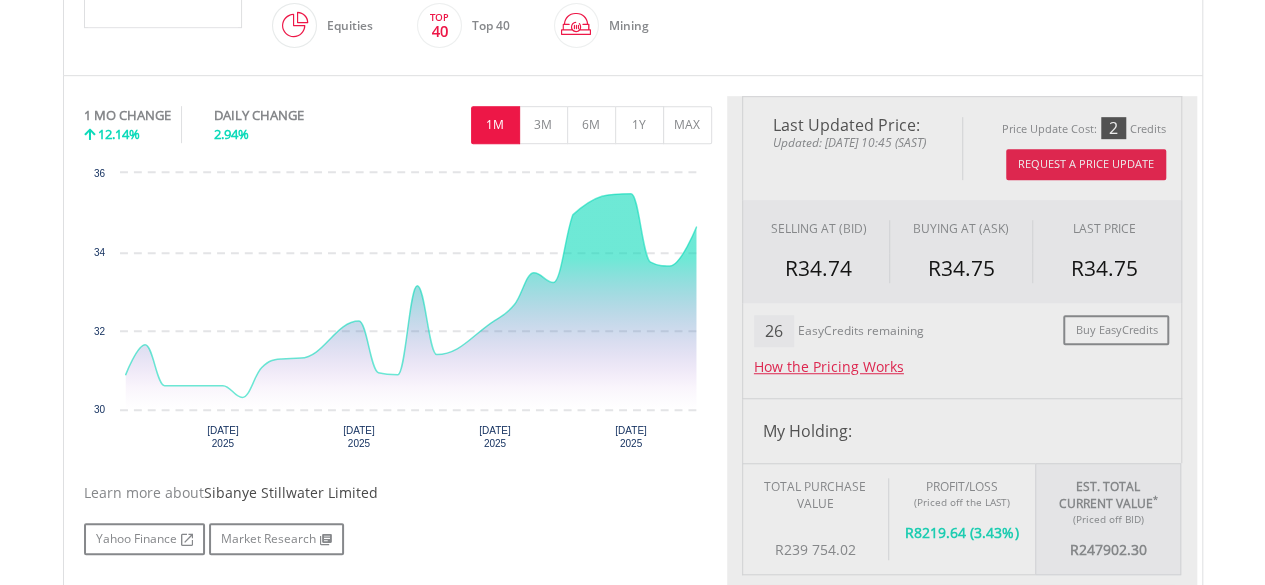 type on "*********" 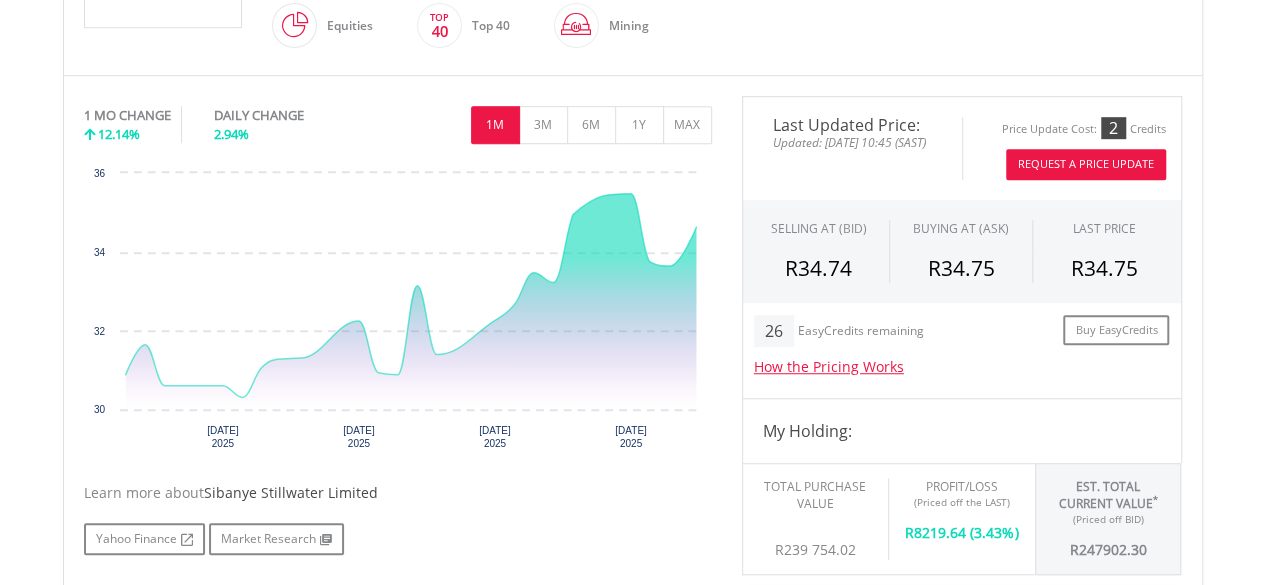 click on "Request A Price Update" at bounding box center (1086, 164) 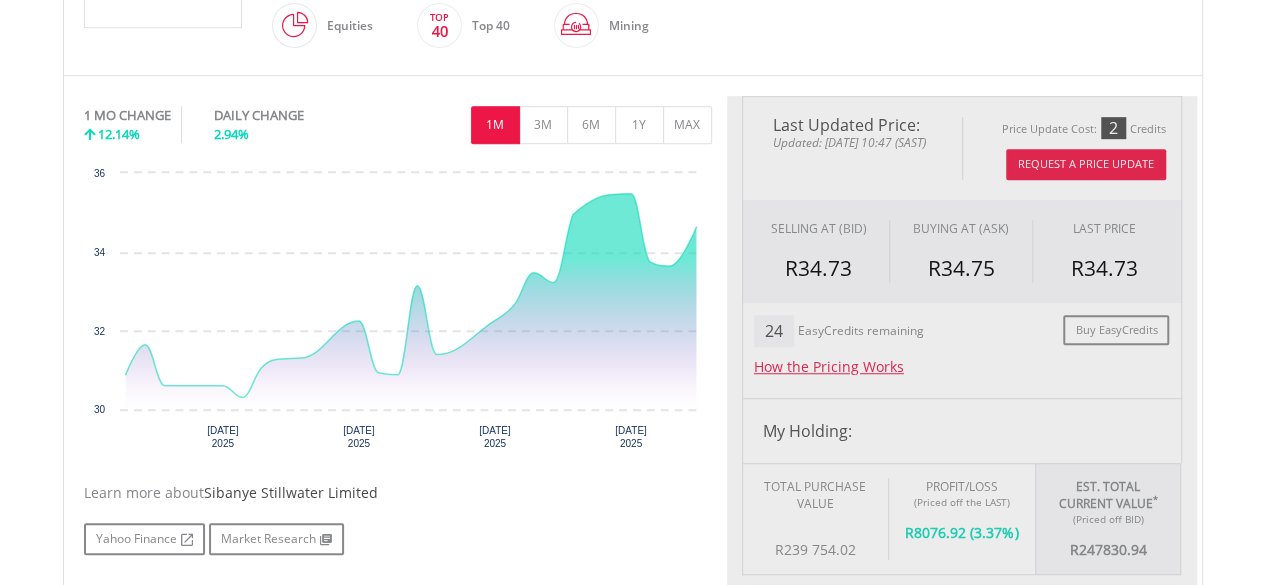 type on "*********" 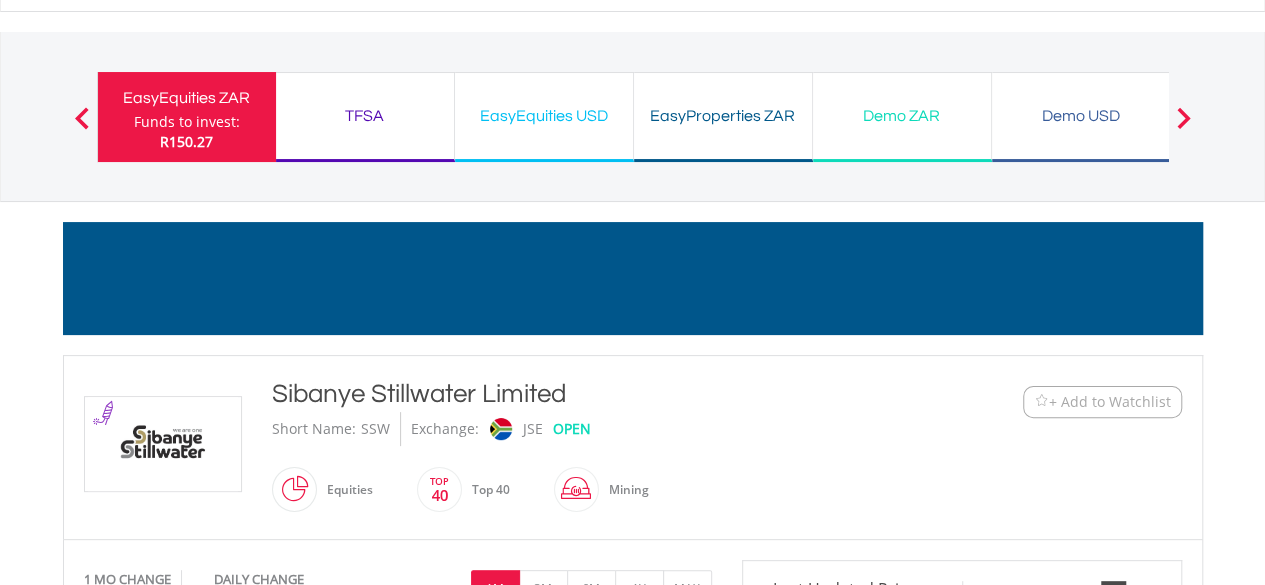 scroll, scrollTop: 0, scrollLeft: 0, axis: both 